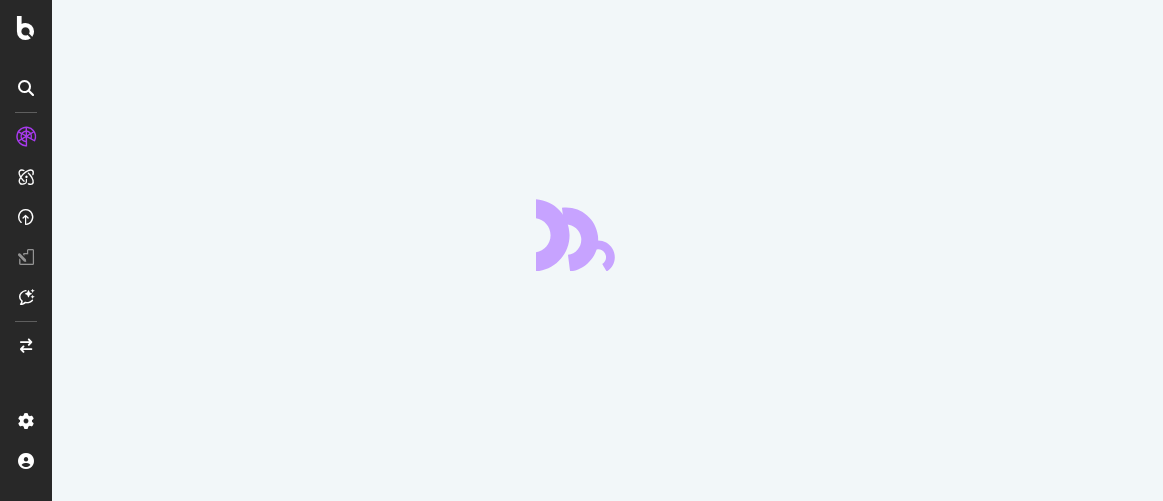 scroll, scrollTop: 0, scrollLeft: 0, axis: both 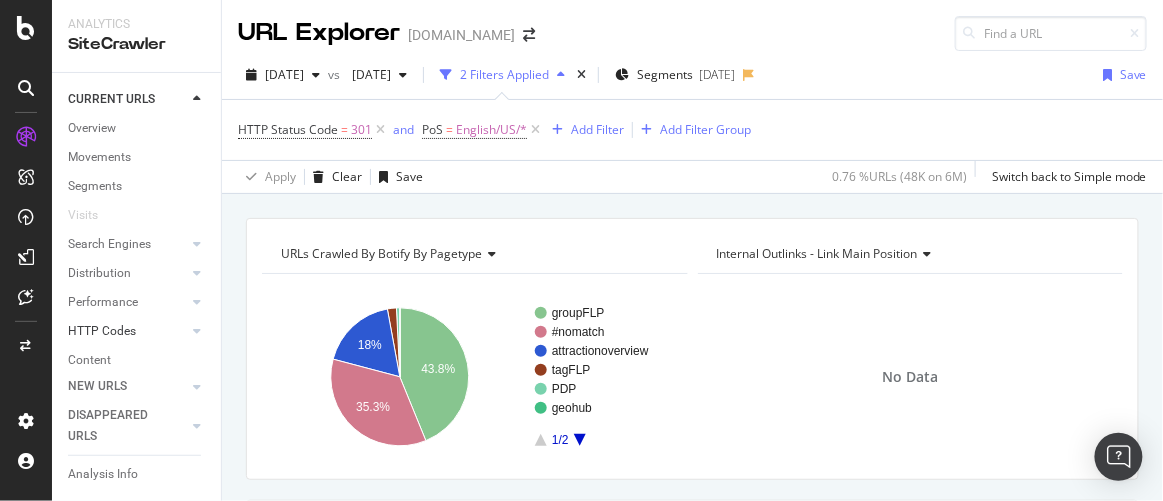 click on "HTTP Codes" at bounding box center [127, 331] 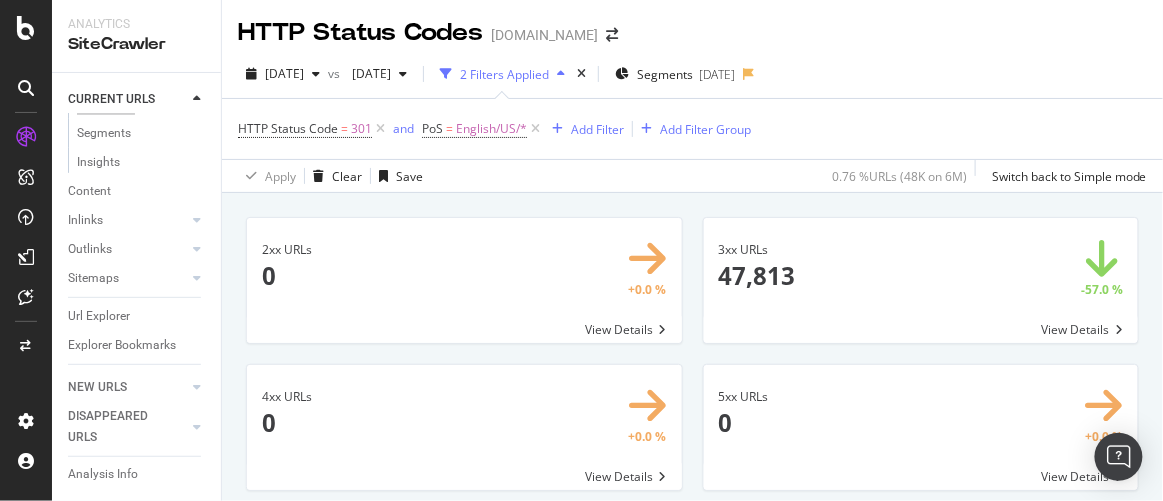 scroll, scrollTop: 0, scrollLeft: 0, axis: both 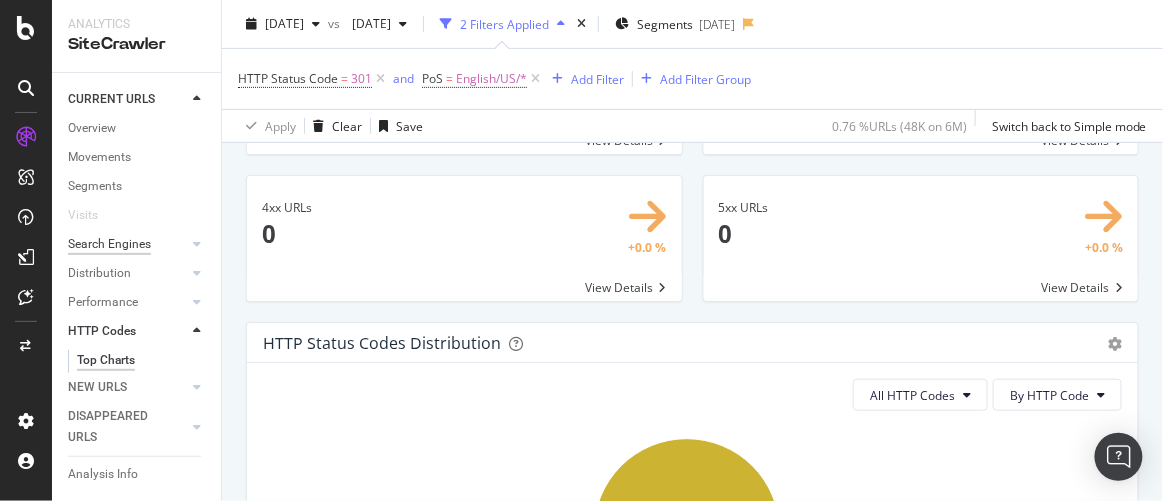 click on "Search Engines" at bounding box center (109, 244) 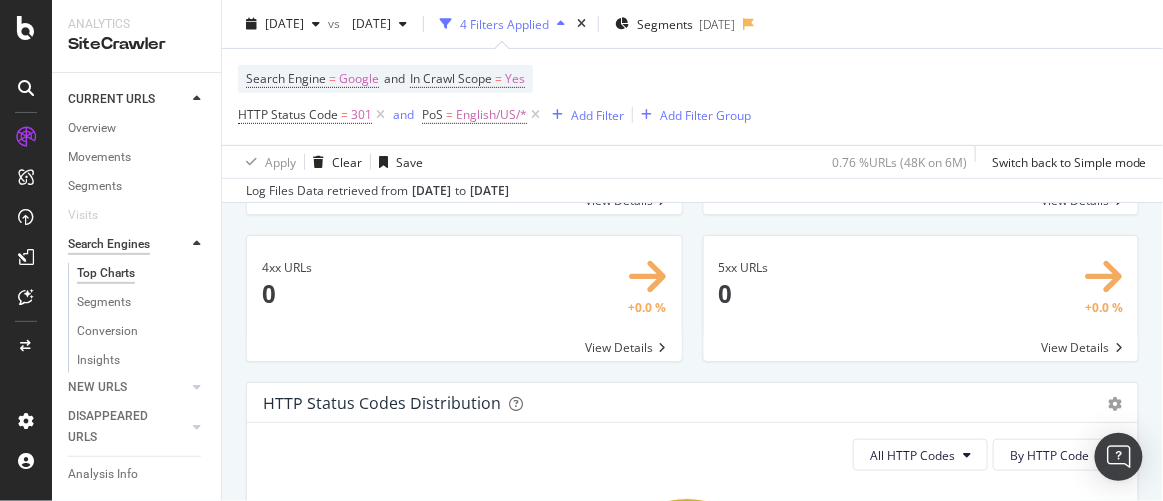 scroll, scrollTop: 249, scrollLeft: 0, axis: vertical 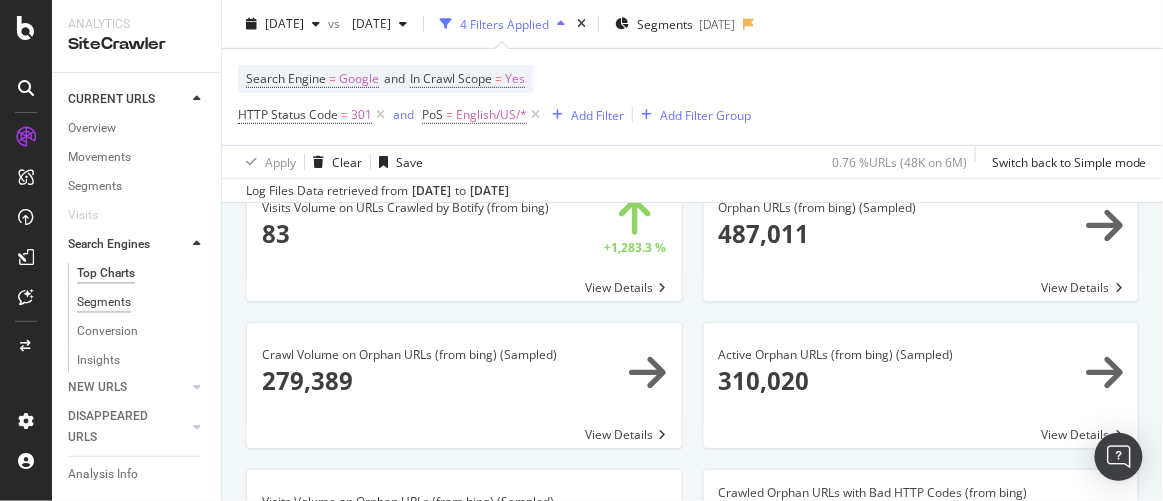 click on "Segments" at bounding box center [104, 302] 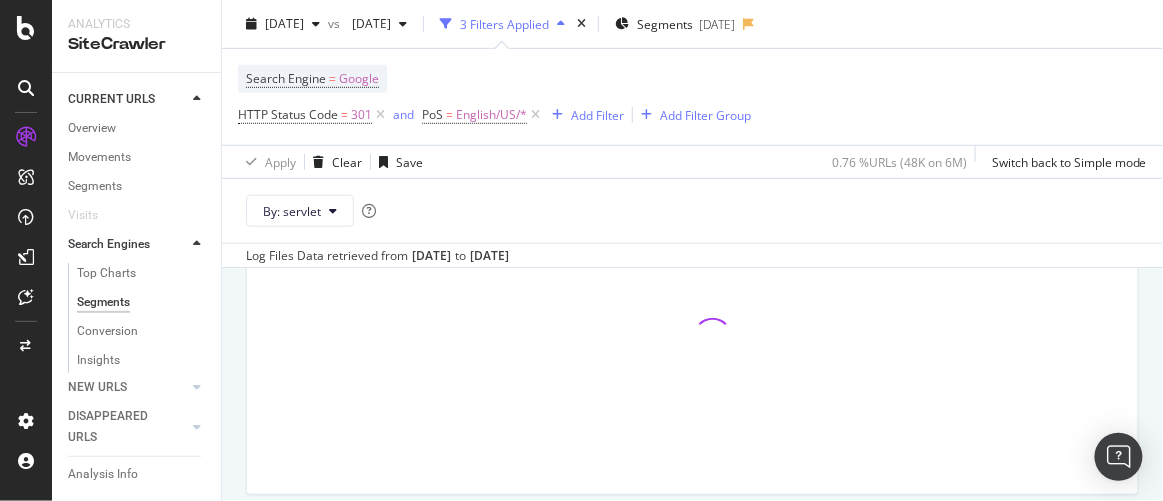 scroll, scrollTop: 314, scrollLeft: 0, axis: vertical 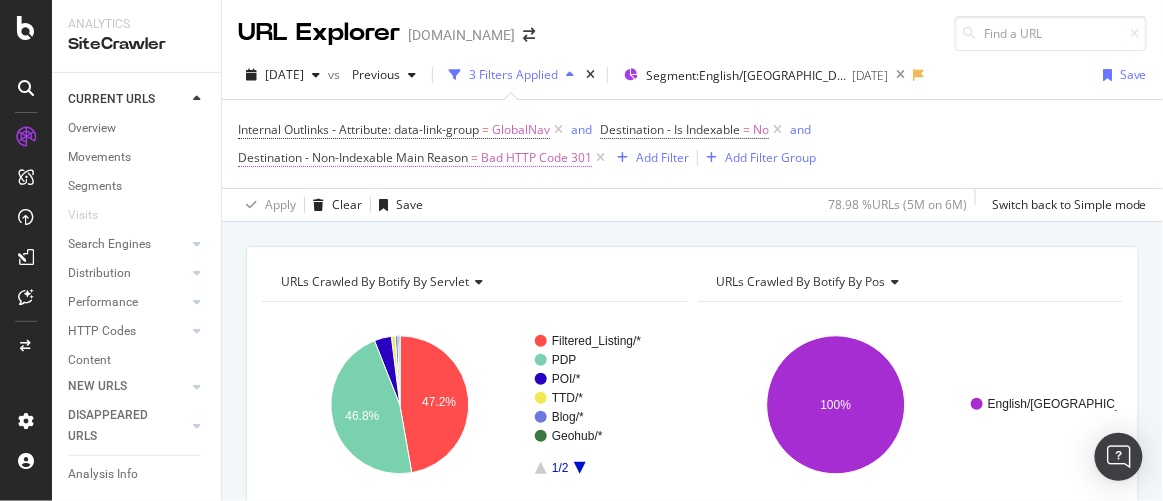click on "Bad HTTP Code 301" at bounding box center [536, 158] 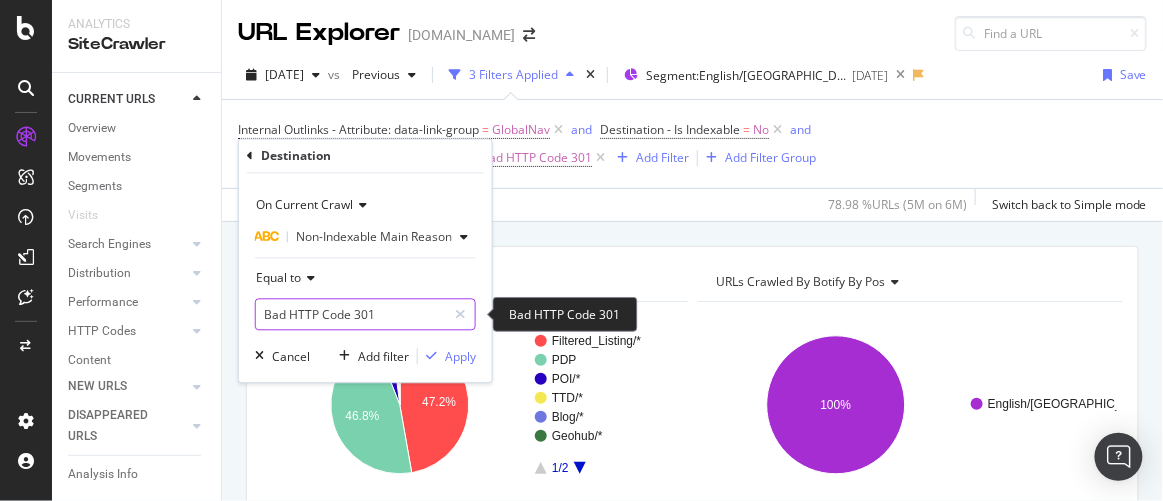 click on "Bad HTTP Code 301" at bounding box center [351, 315] 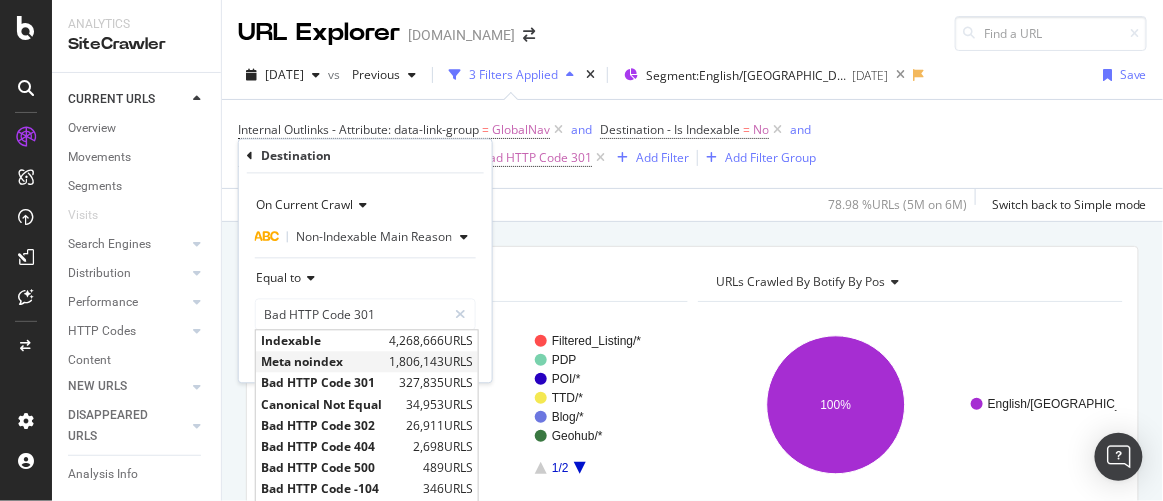 click on "1,806,143  URLS" at bounding box center [431, 362] 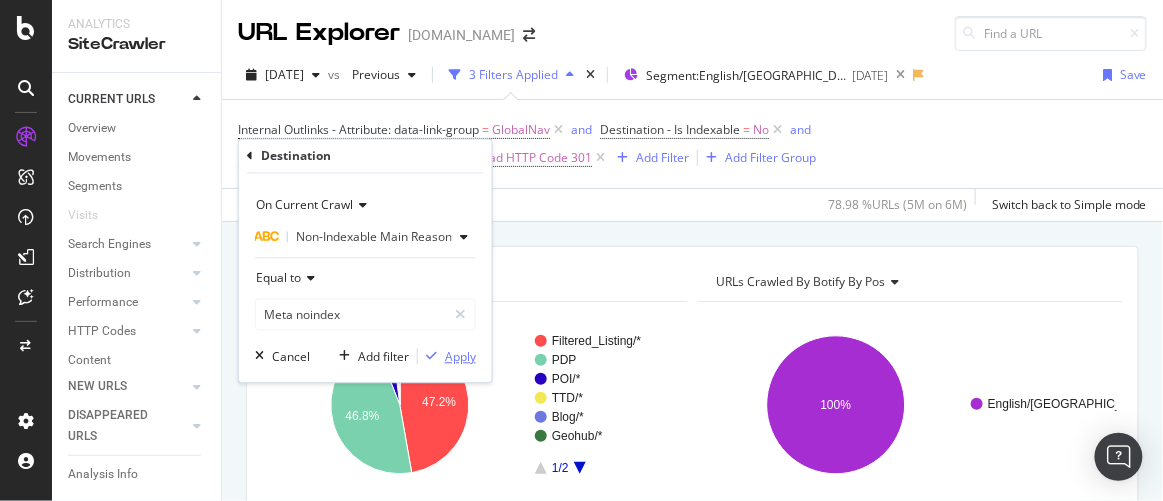 click on "Apply" at bounding box center [460, 356] 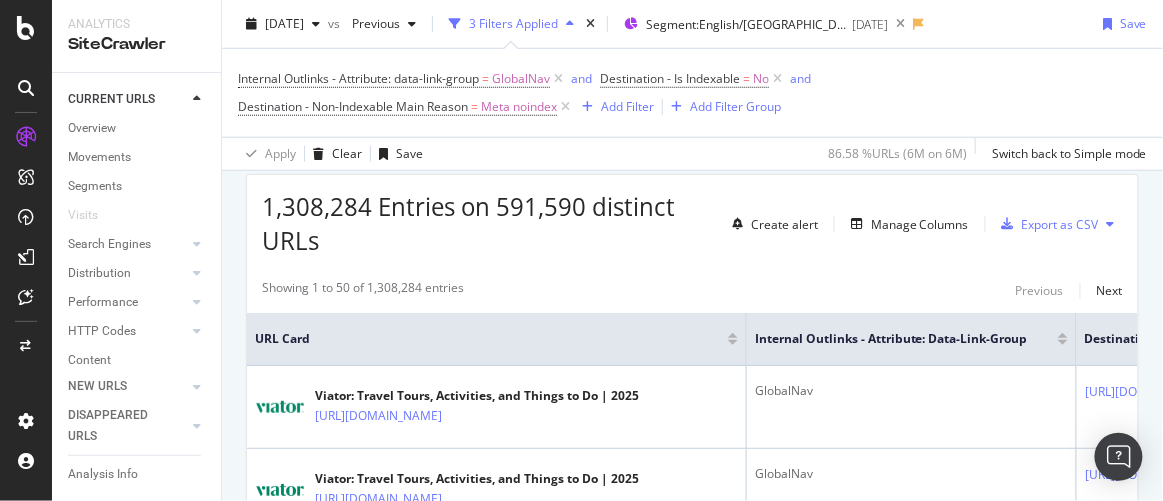 scroll, scrollTop: 353, scrollLeft: 0, axis: vertical 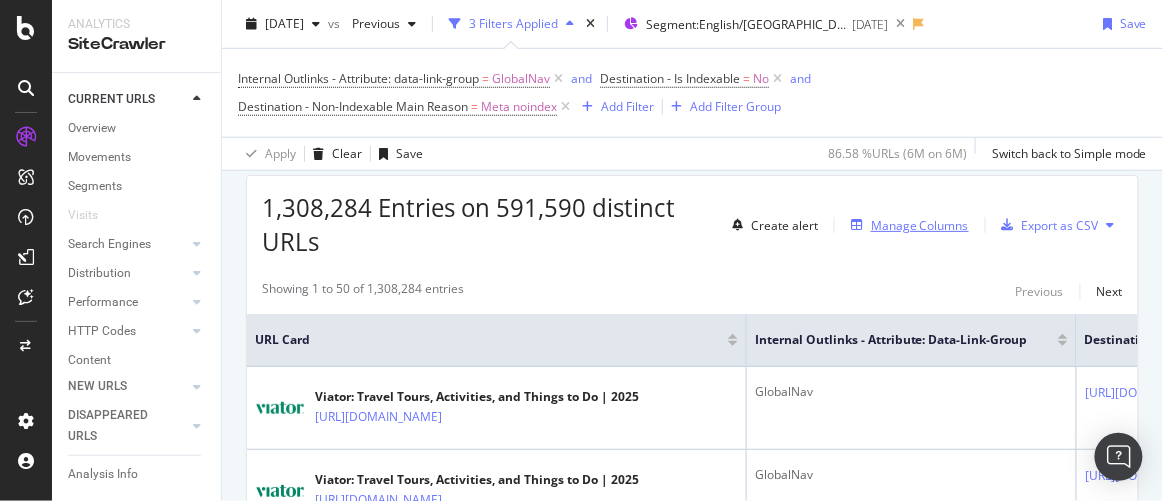 click on "Manage Columns" at bounding box center [920, 225] 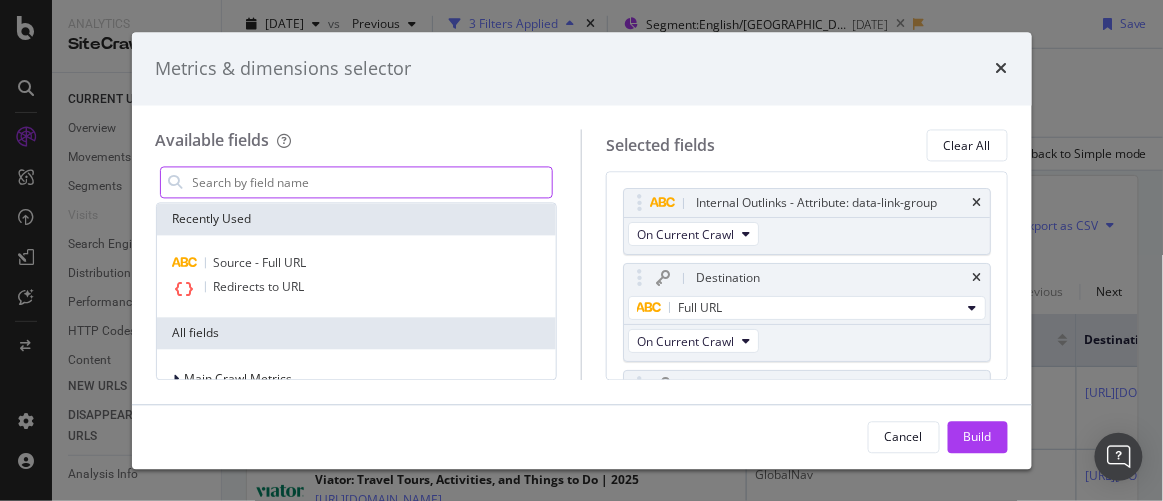 click at bounding box center (372, 183) 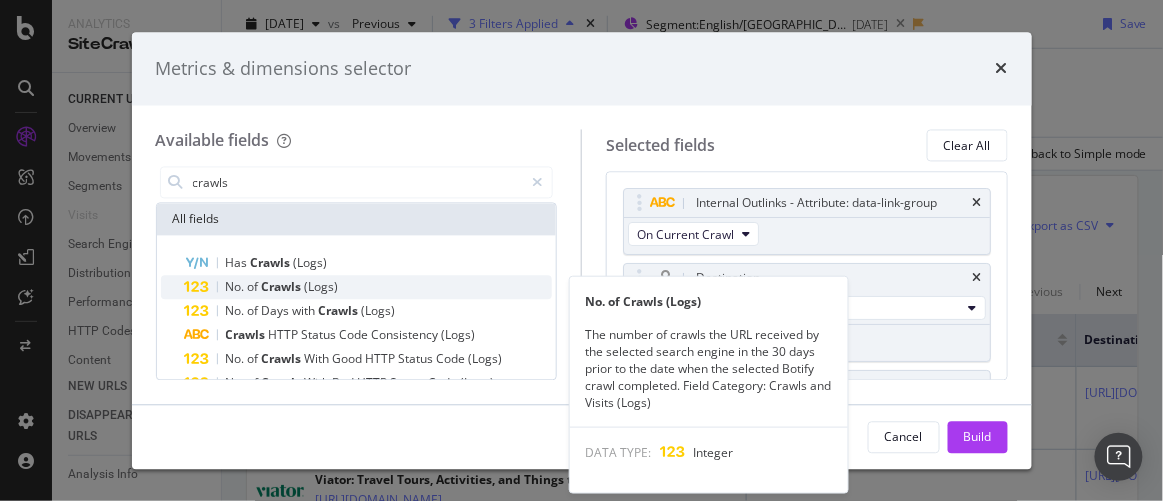type on "crawls" 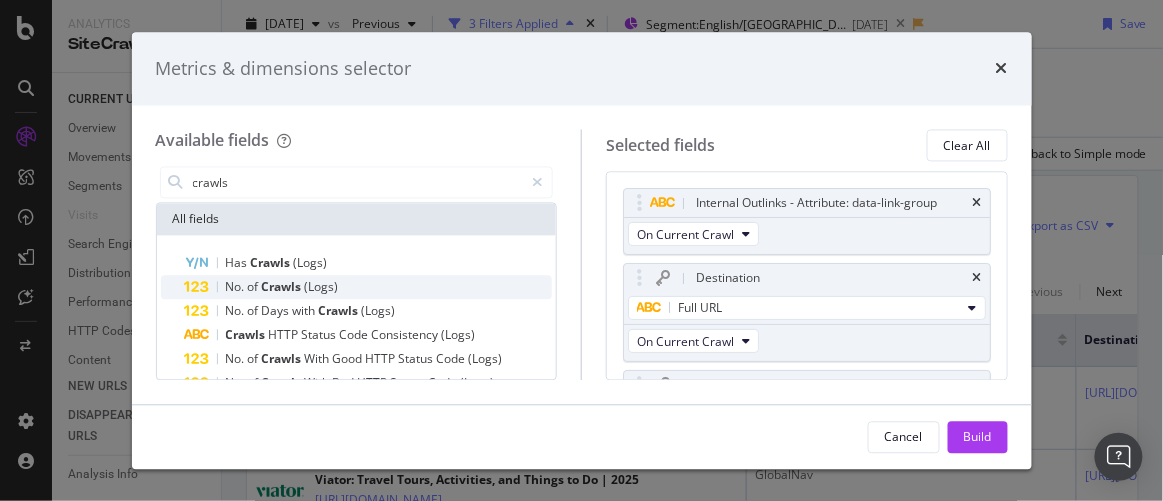 click on "No.   of   Crawls   (Logs)" at bounding box center (369, 288) 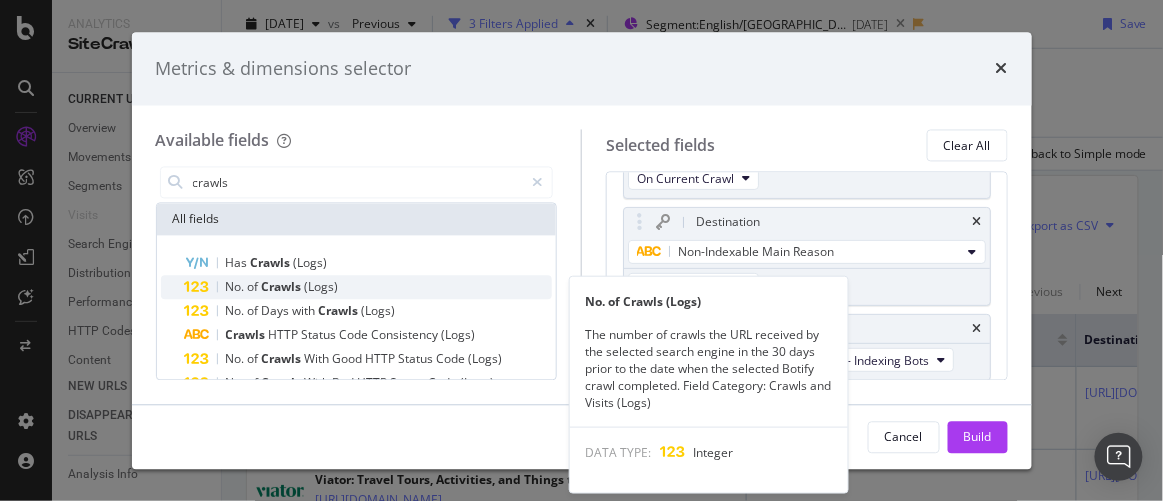 scroll, scrollTop: 164, scrollLeft: 0, axis: vertical 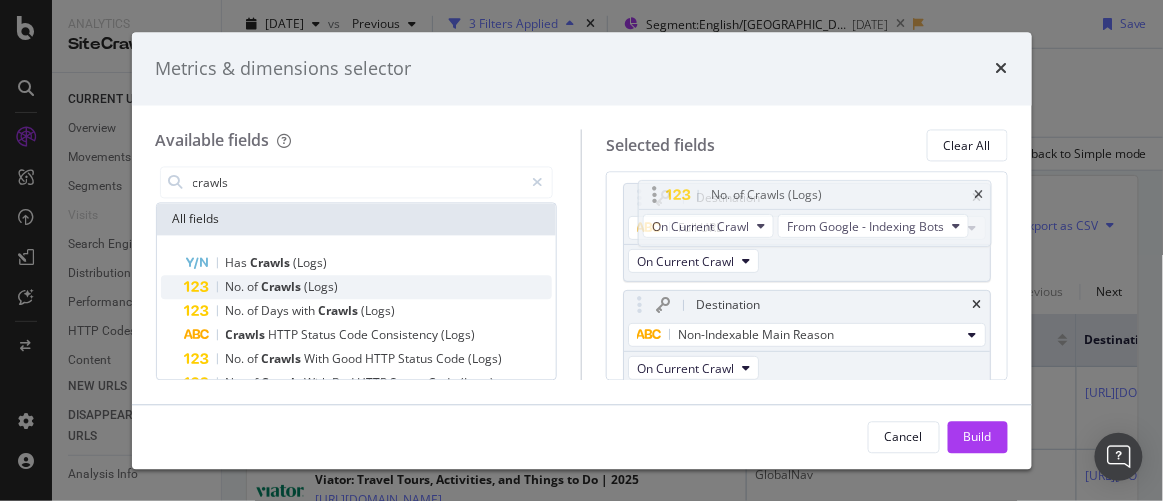 drag, startPoint x: 635, startPoint y: 318, endPoint x: 644, endPoint y: 179, distance: 139.29106 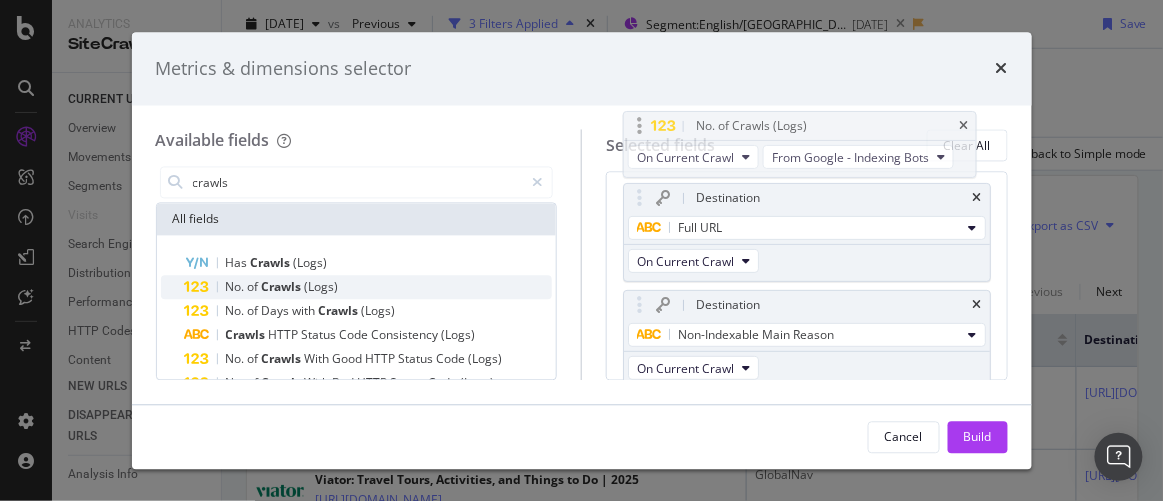 click on "Analytics SiteCrawler CURRENT URLS Overview Movements Segments Visits Search Engines Top Charts Segments Conversion Insights Orphans Explorer Distribution Top Charts Segments Insights Internationalization Performance Top Charts Segments Insights HTTP Codes Top Charts Segments Insights Content Inlinks Top Charts Segments Insights Outlinks Top Charts Segments Insights Sitemaps Top Charts Insights Url Explorer Explorer Bookmarks NEW URLS Overview Segments Search Engines Top Charts Segments Conversion Insights Distribution Top Charts Segments Insights Internationalization Performance Top Charts Segments Insights HTTP Codes Top Charts Segments Insights Content Inlinks Top Charts Segments Insights Outlinks Top Charts Segments Insights Sitemaps Top Charts Insights Url Explorer Explorer Bookmarks DISAPPEARED URLS Overview Segments Search Engines Top Charts Segments Conversion Insights Distribution Top Charts Segments Insights Internationalization Performance Top Charts Segments Insights HTTP Codes Top Charts Segments" at bounding box center (581, 250) 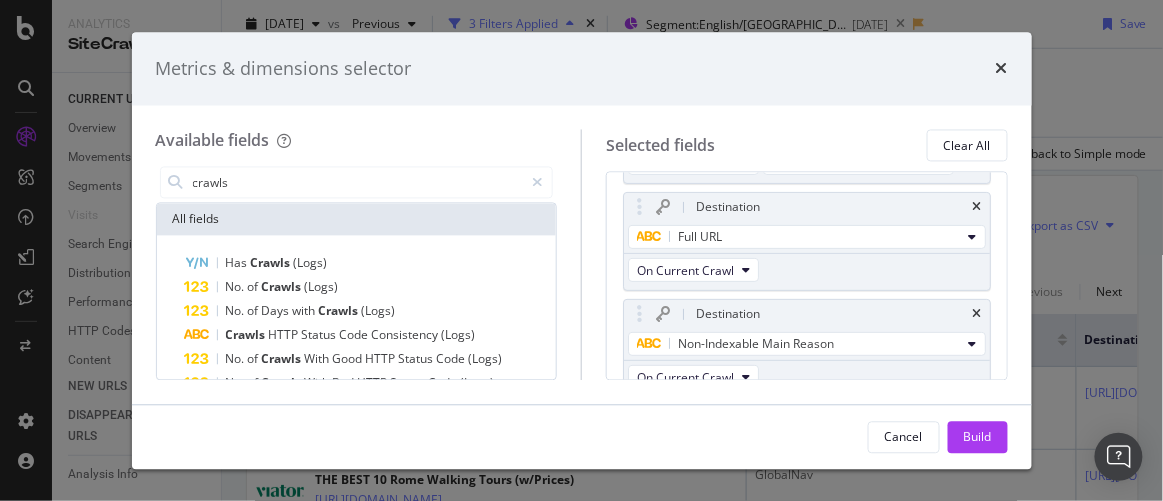 click on "On Current Crawl From Google - Indexing Bots" at bounding box center (793, 166) 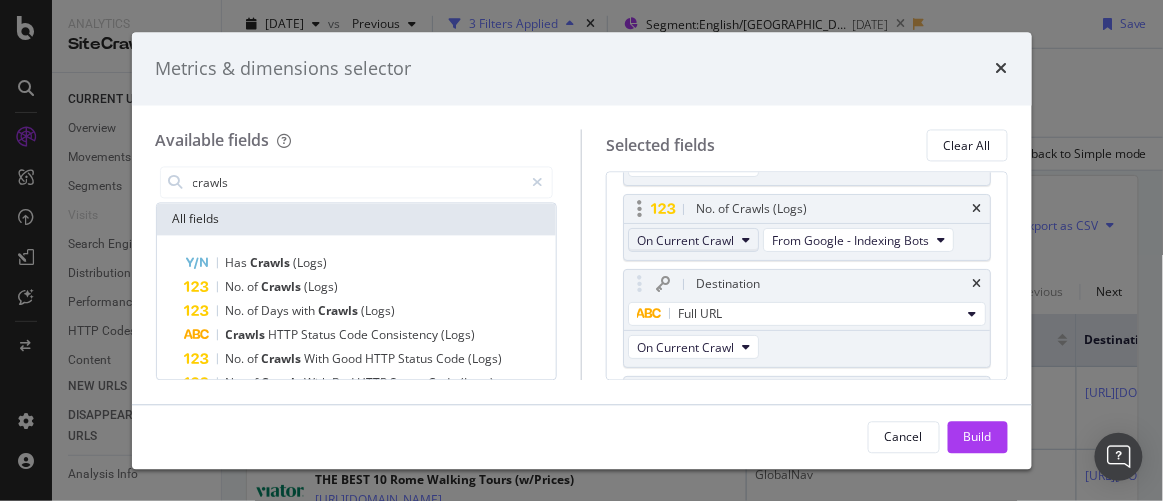 scroll, scrollTop: 0, scrollLeft: 0, axis: both 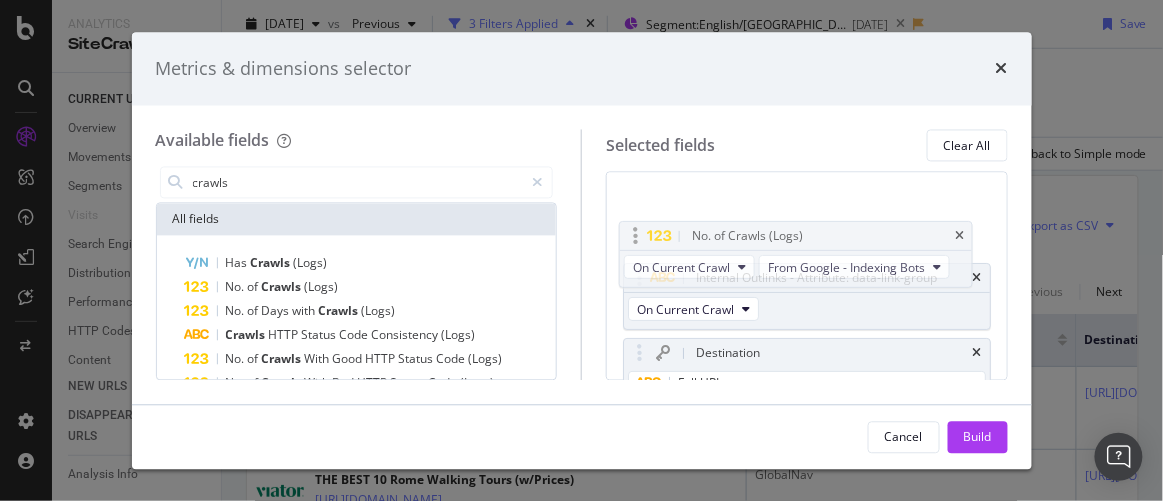 drag, startPoint x: 643, startPoint y: 279, endPoint x: 639, endPoint y: 237, distance: 42.190044 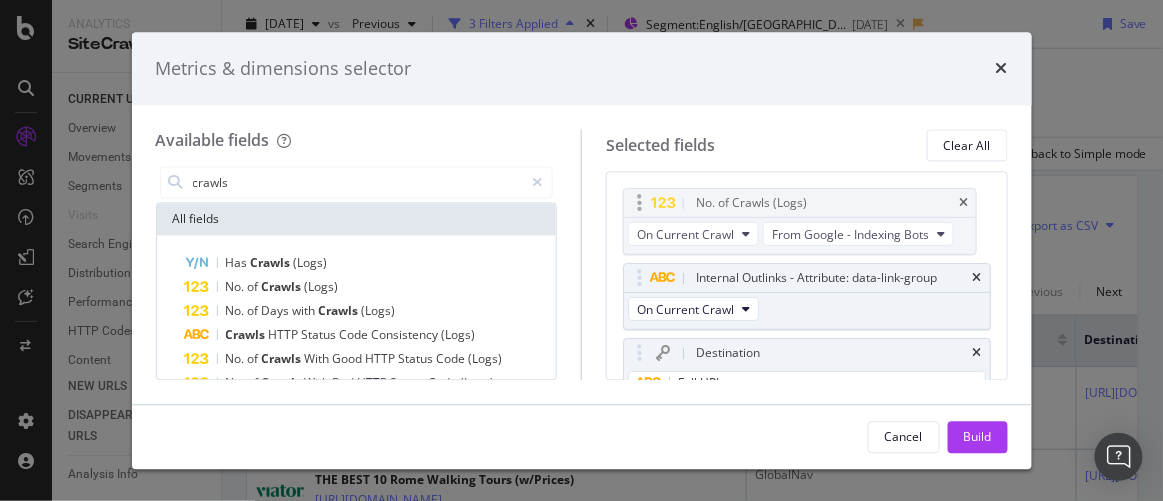 click on "Analytics SiteCrawler CURRENT URLS Overview Movements Segments Visits Search Engines Top Charts Segments Conversion Insights Orphans Explorer Distribution Top Charts Segments Insights Internationalization Performance Top Charts Segments Insights HTTP Codes Top Charts Segments Insights Content Inlinks Top Charts Segments Insights Outlinks Top Charts Segments Insights Sitemaps Top Charts Insights Url Explorer Explorer Bookmarks NEW URLS Overview Segments Search Engines Top Charts Segments Conversion Insights Distribution Top Charts Segments Insights Internationalization Performance Top Charts Segments Insights HTTP Codes Top Charts Segments Insights Content Inlinks Top Charts Segments Insights Outlinks Top Charts Segments Insights Sitemaps Top Charts Insights Url Explorer Explorer Bookmarks DISAPPEARED URLS Overview Segments Search Engines Top Charts Segments Conversion Insights Distribution Top Charts Segments Insights Internationalization Performance Top Charts Segments Insights HTTP Codes Top Charts Segments" at bounding box center [581, 250] 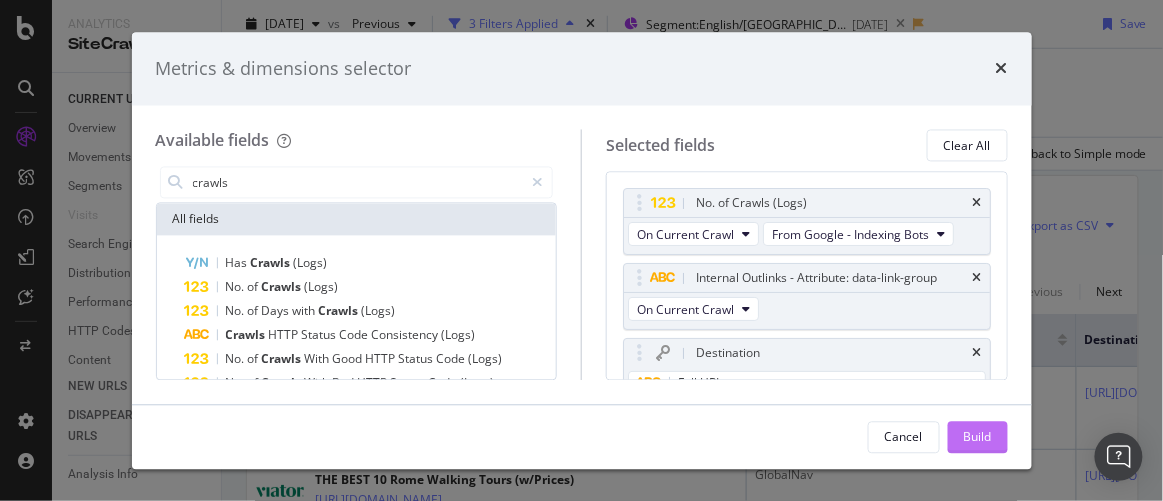 click on "Build" at bounding box center [978, 437] 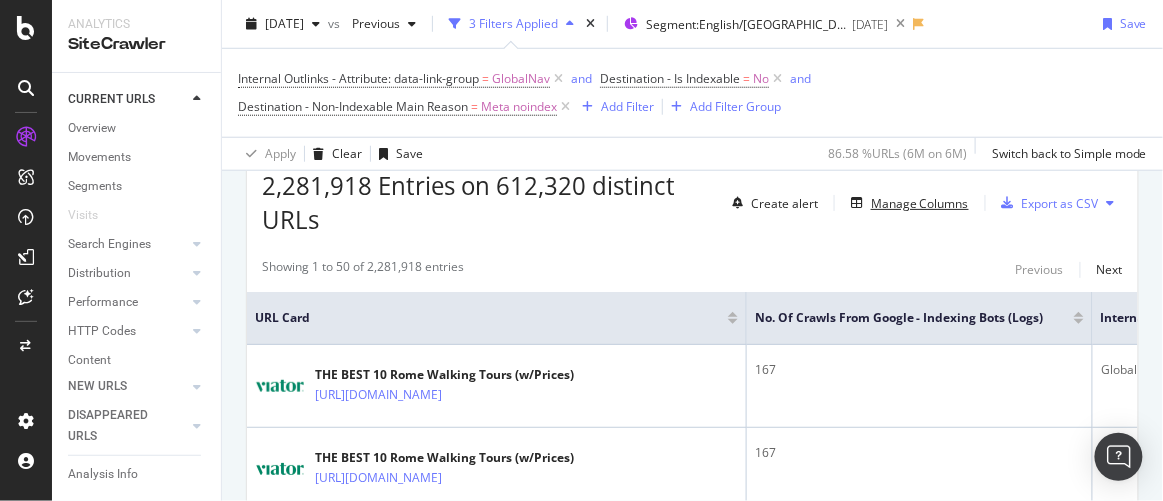 scroll, scrollTop: 374, scrollLeft: 0, axis: vertical 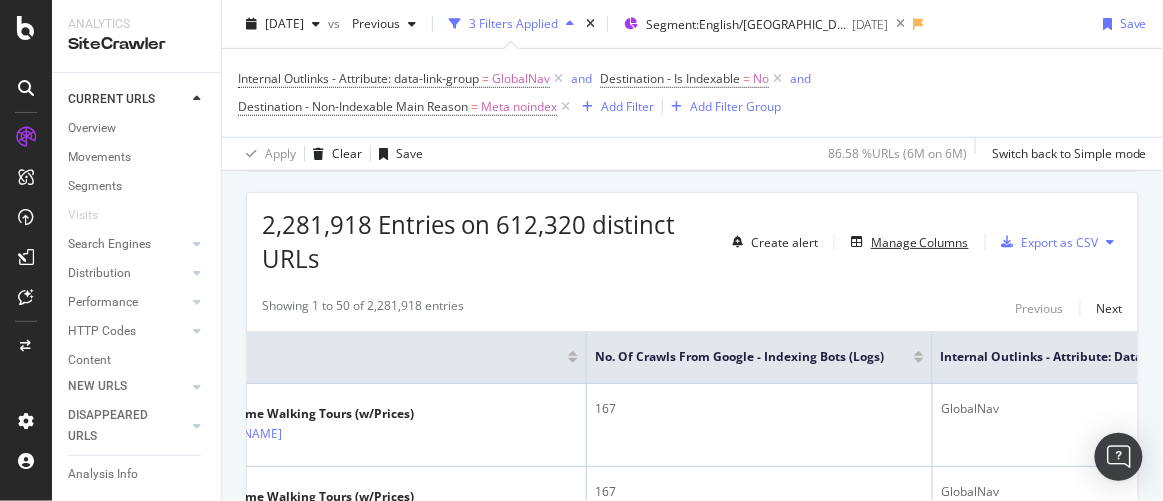 type 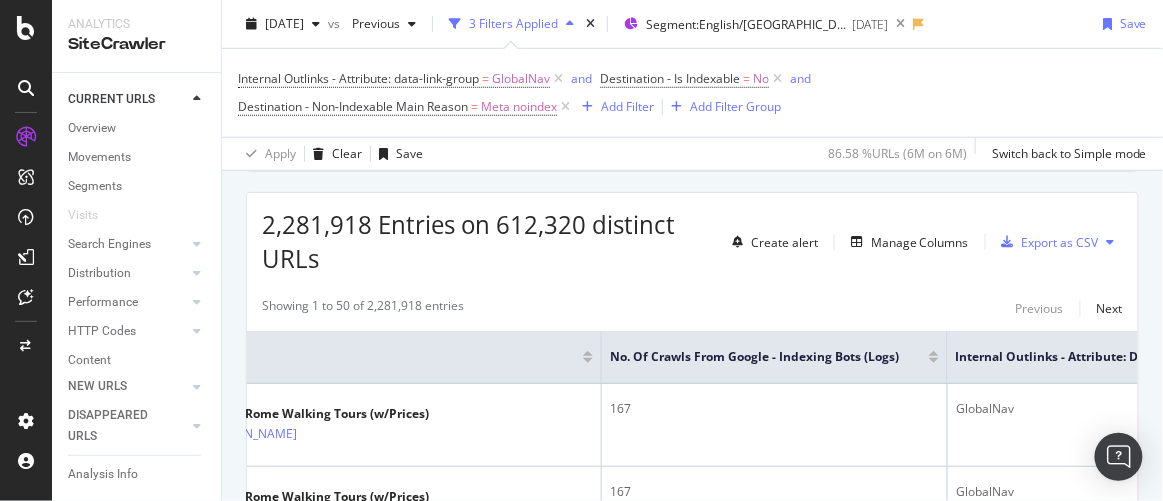 scroll, scrollTop: 0, scrollLeft: 144, axis: horizontal 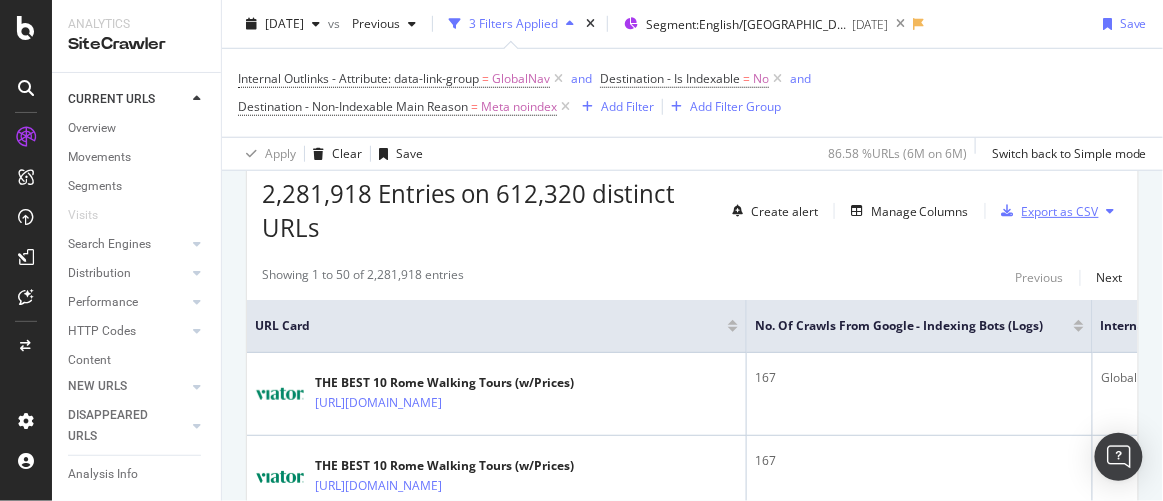 click on "Export as CSV" at bounding box center [1060, 211] 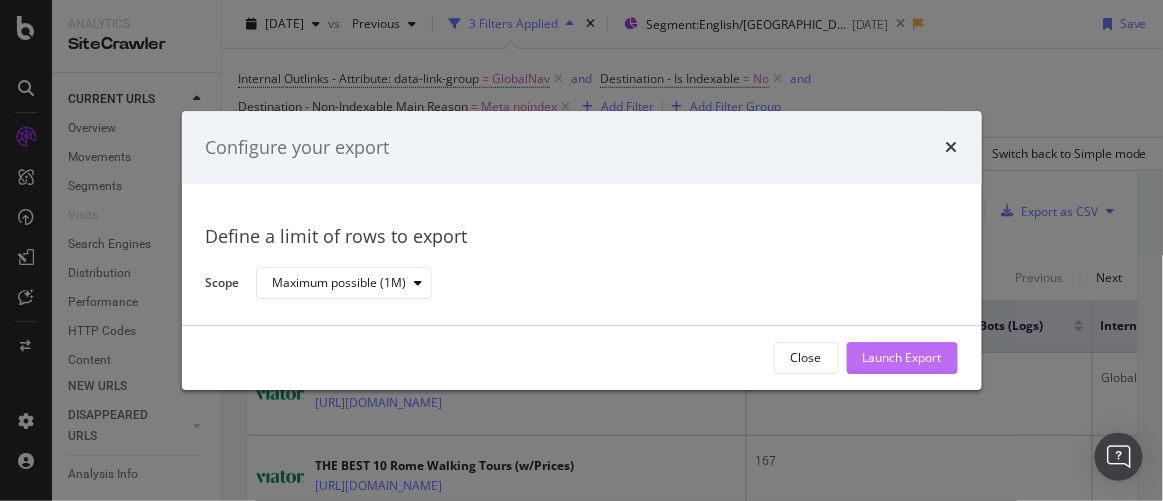 click on "Launch Export" at bounding box center [902, 358] 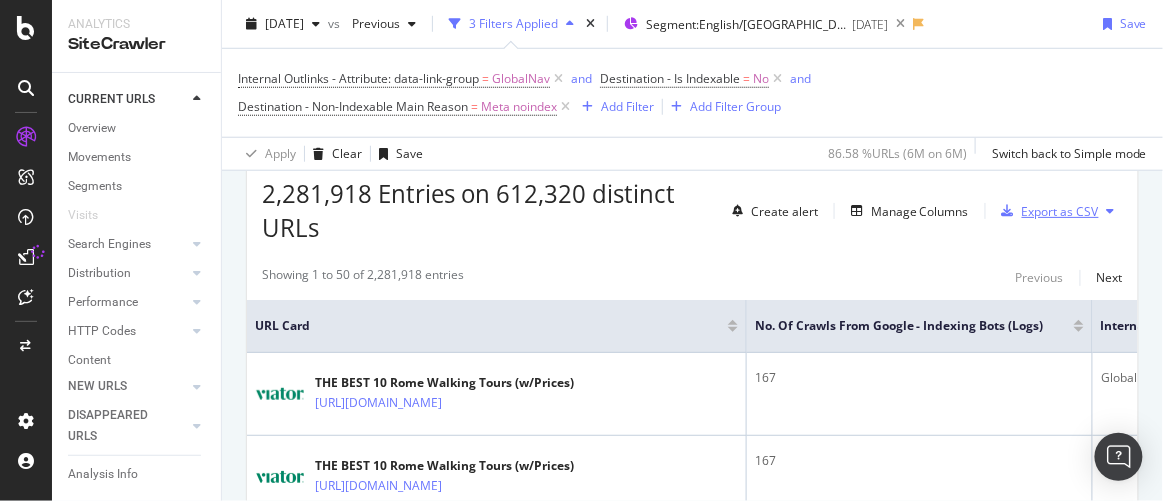 type 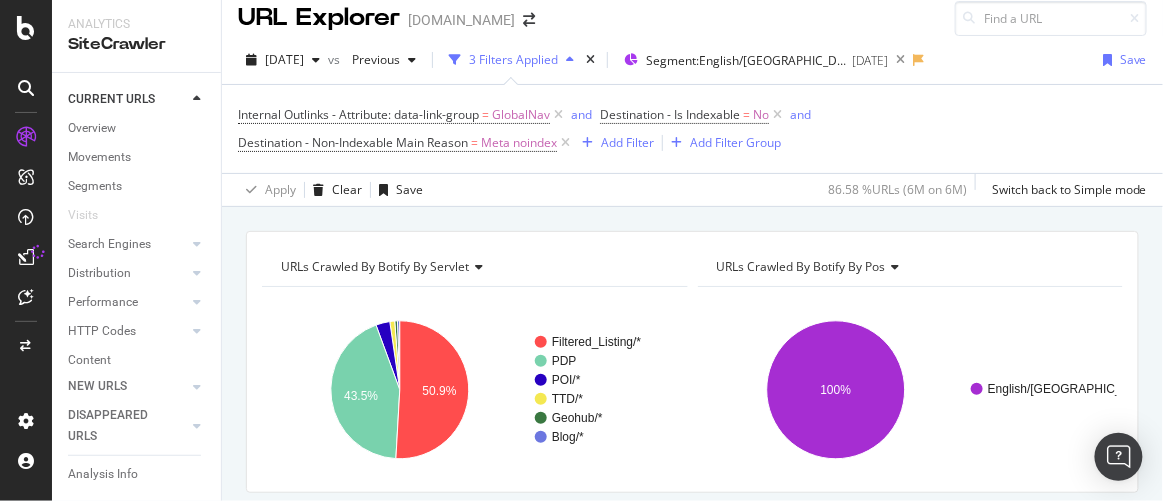 scroll, scrollTop: 0, scrollLeft: 0, axis: both 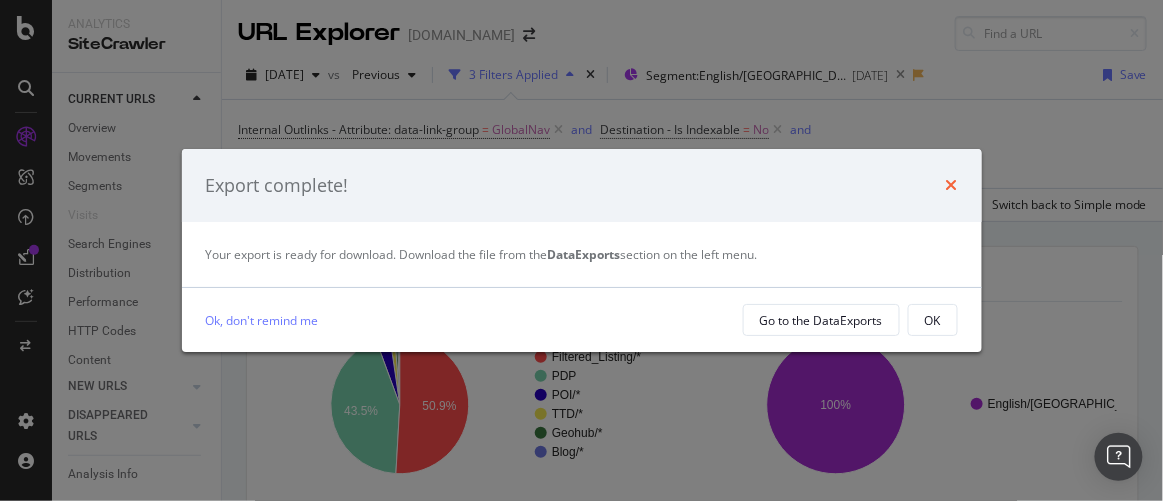 click at bounding box center [952, 185] 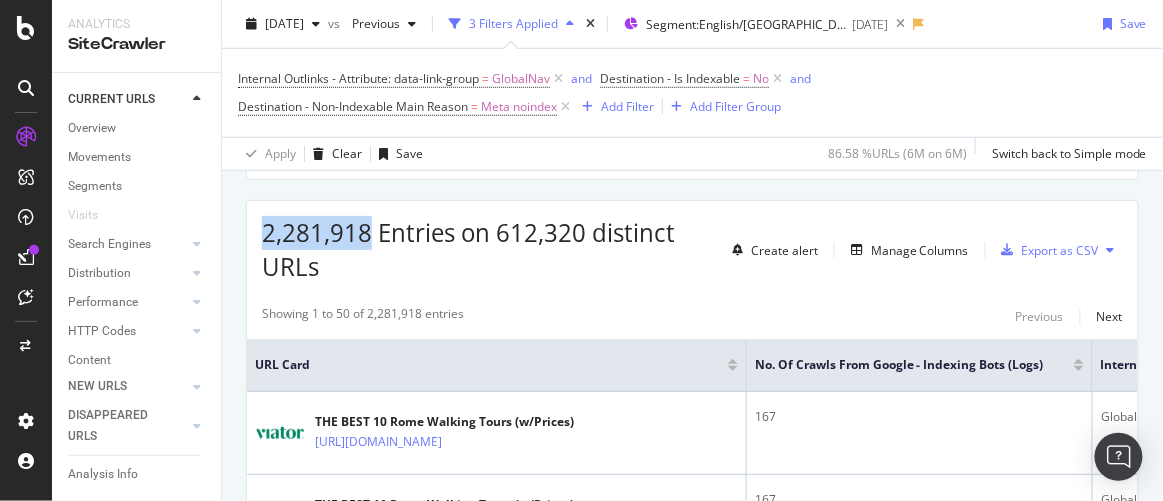 drag, startPoint x: 262, startPoint y: 233, endPoint x: 368, endPoint y: 236, distance: 106.04244 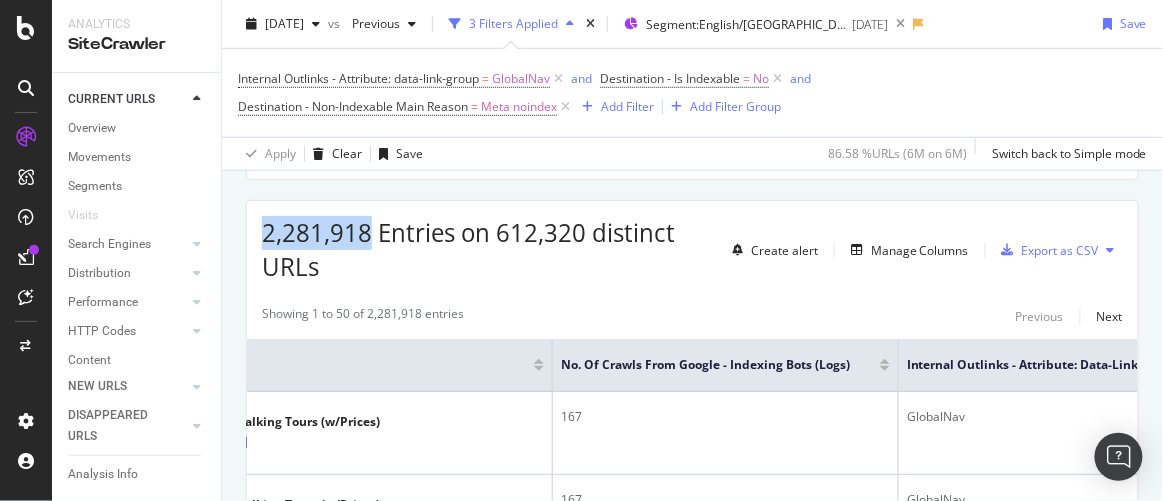 scroll, scrollTop: 0, scrollLeft: 247, axis: horizontal 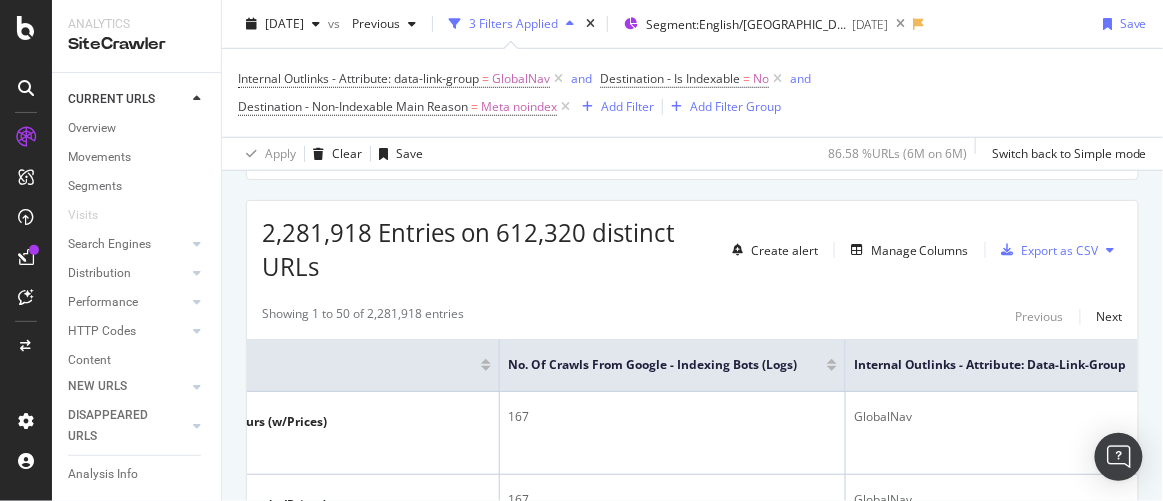 click on "Create alert Manage Columns Export as CSV" at bounding box center [923, 250] 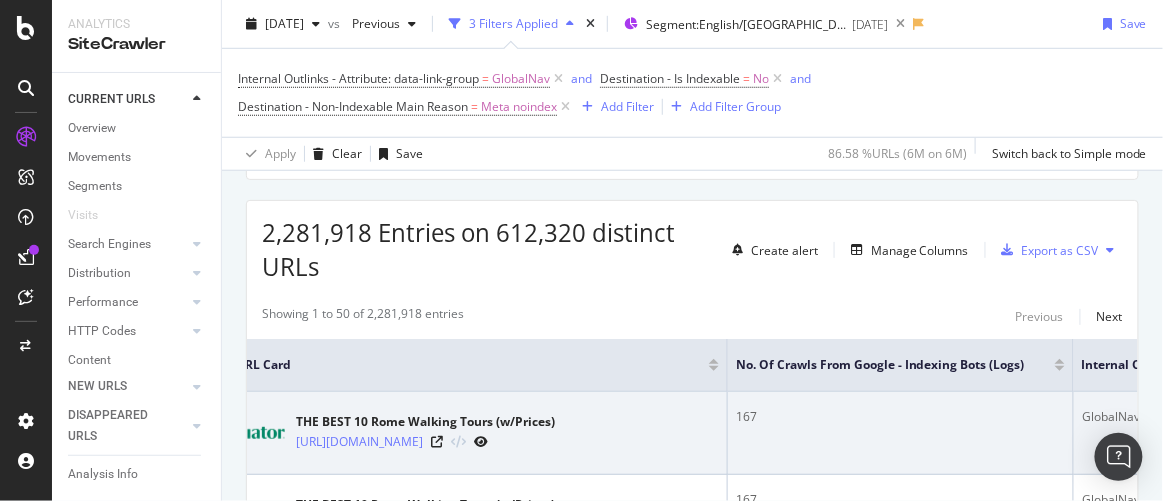 scroll, scrollTop: 0, scrollLeft: 17, axis: horizontal 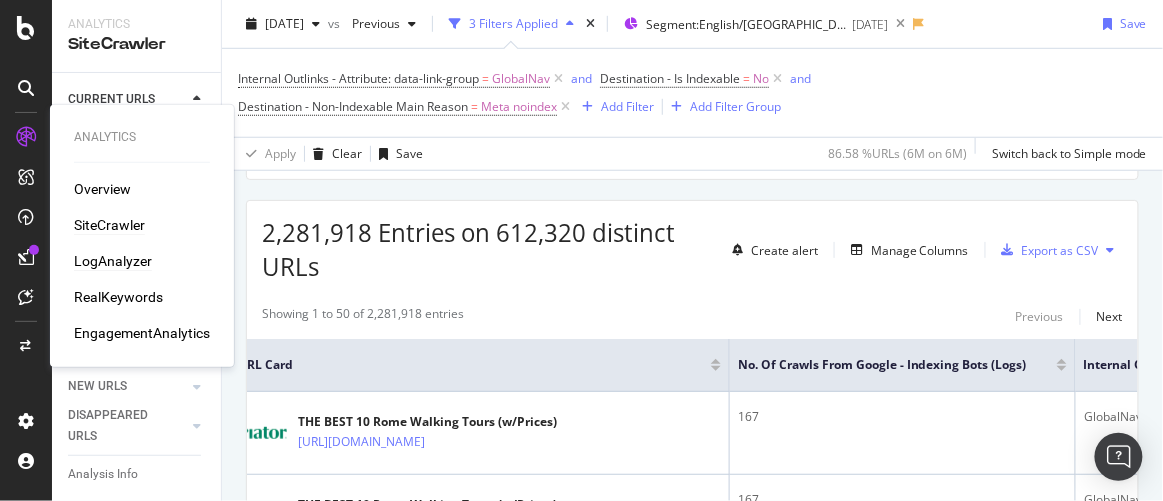 click on "LogAnalyzer" at bounding box center [113, 261] 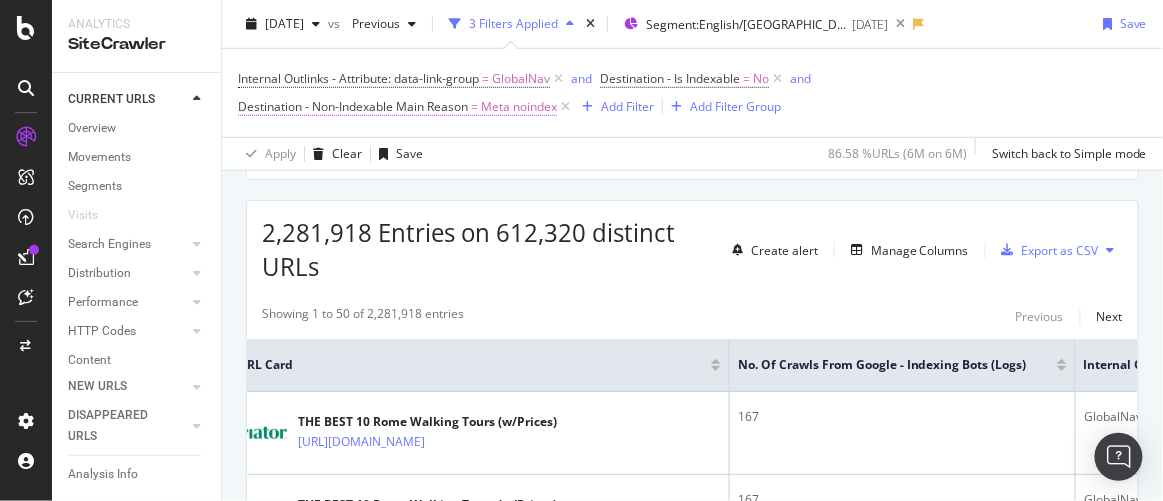 click on "Meta noindex" at bounding box center [519, 107] 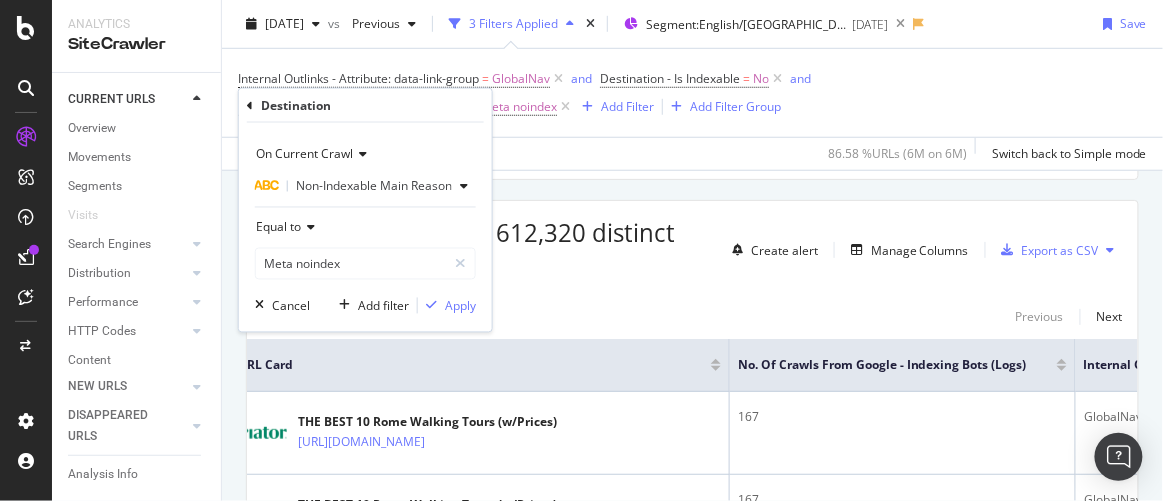 click on "Apply Clear Save 86.58 %  URLs ( 6M on 6M ) Switch back to Simple mode" at bounding box center (692, 153) 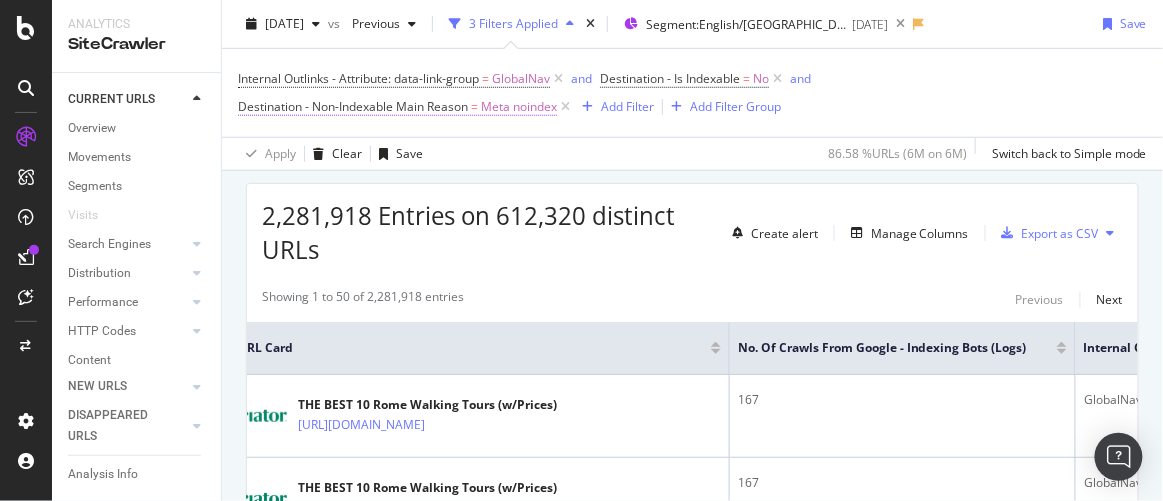 scroll, scrollTop: 346, scrollLeft: 0, axis: vertical 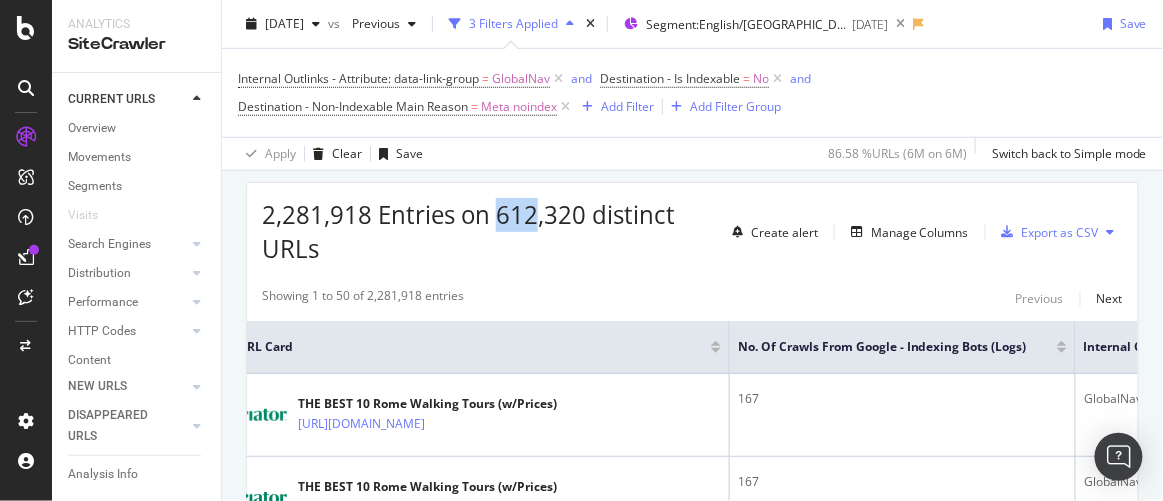 drag, startPoint x: 497, startPoint y: 214, endPoint x: 536, endPoint y: 221, distance: 39.623226 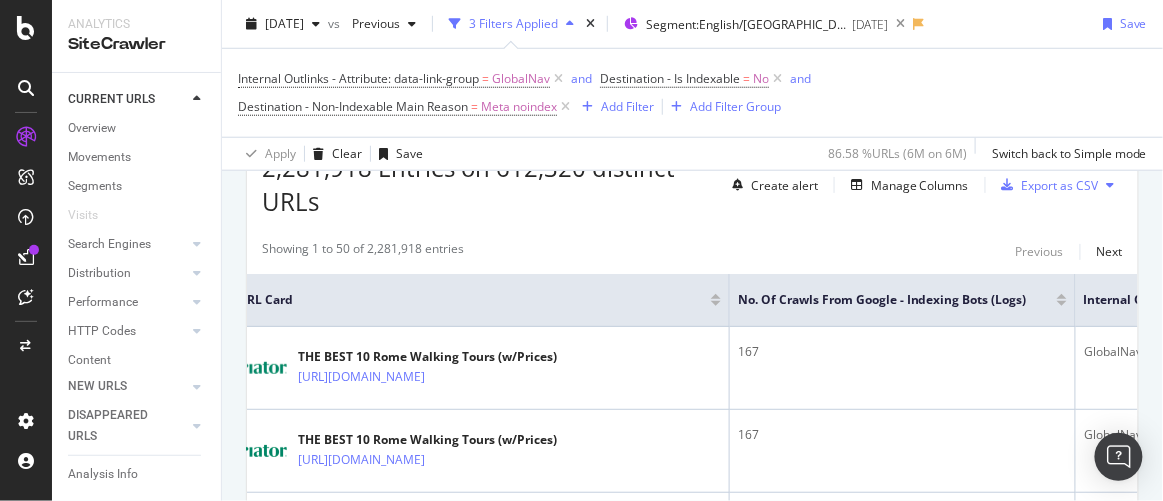scroll, scrollTop: 366, scrollLeft: 0, axis: vertical 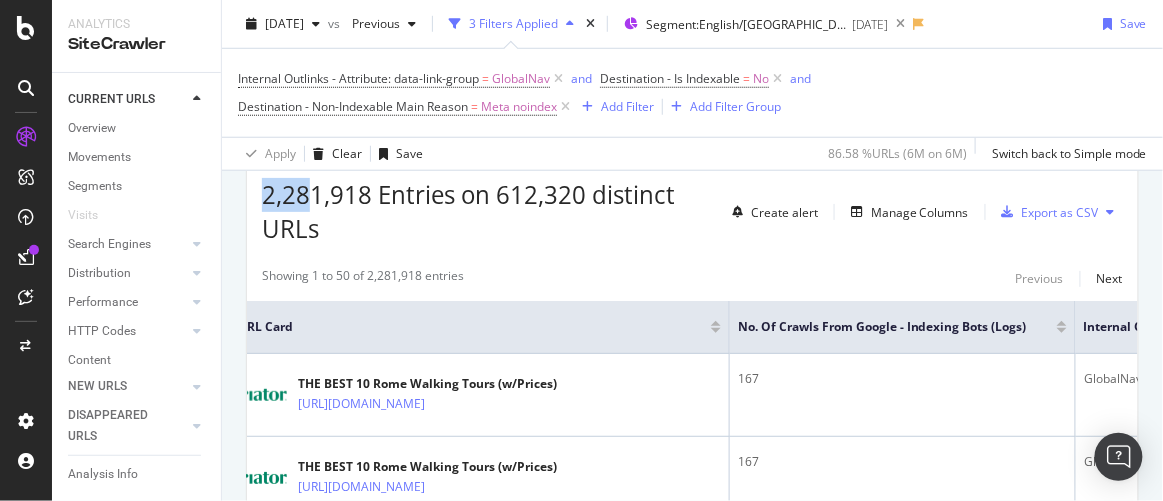 drag, startPoint x: 256, startPoint y: 199, endPoint x: 311, endPoint y: 202, distance: 55.081757 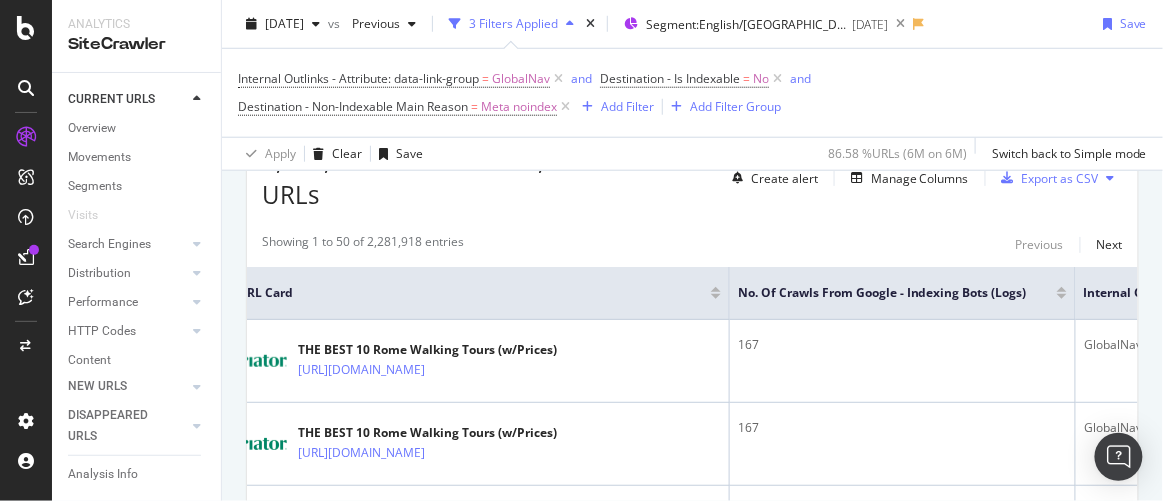 scroll, scrollTop: 401, scrollLeft: 0, axis: vertical 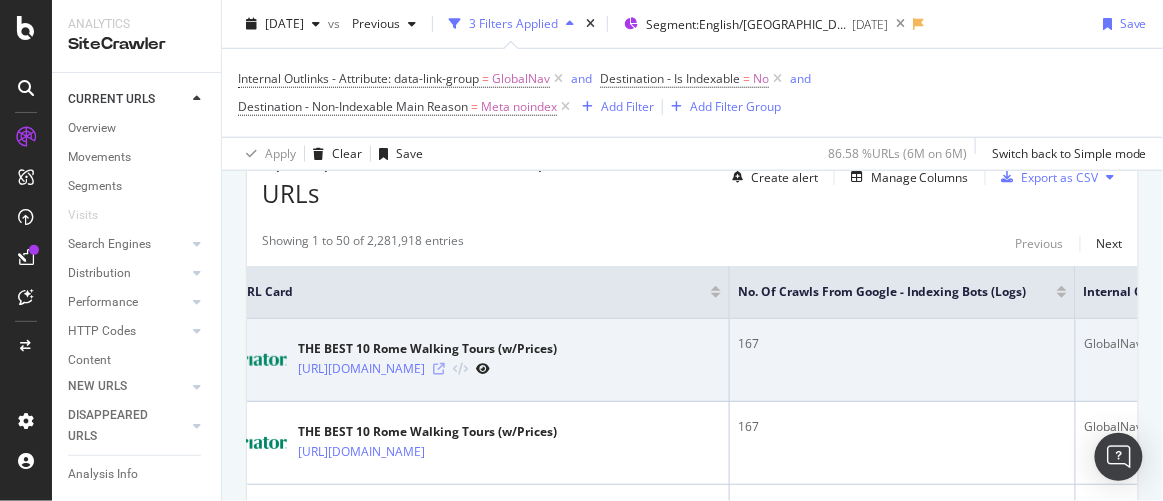click at bounding box center [439, 369] 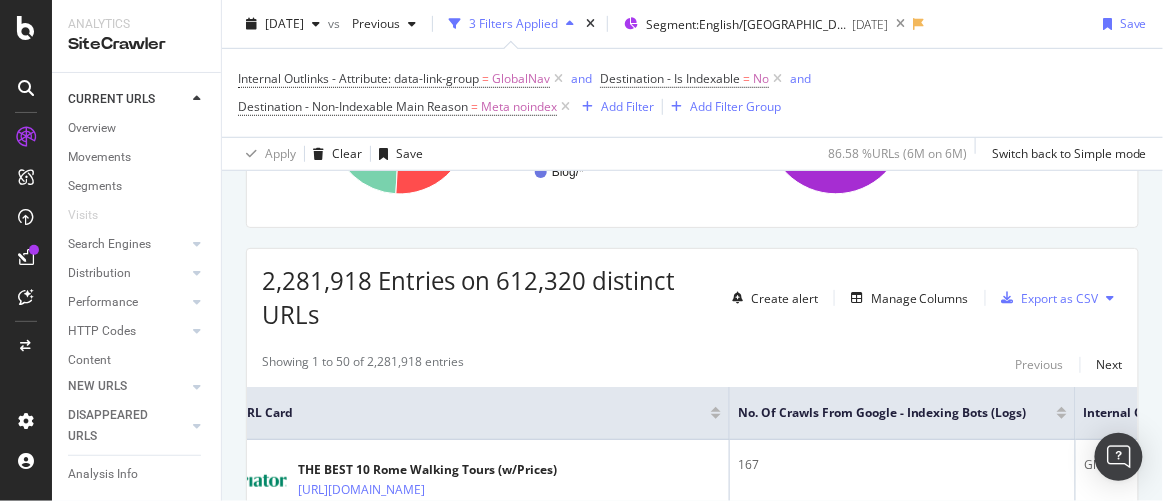 scroll, scrollTop: 281, scrollLeft: 0, axis: vertical 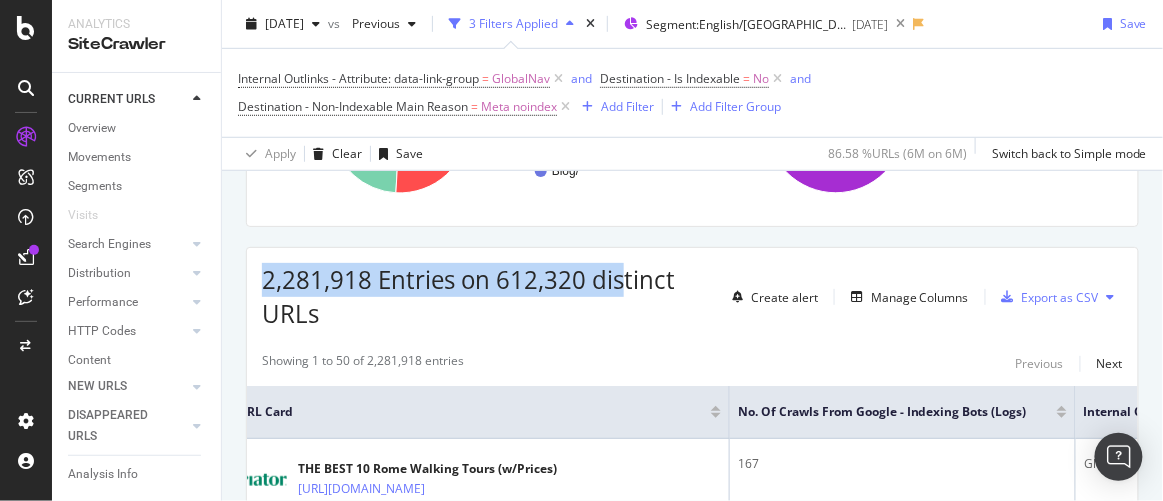 drag, startPoint x: 255, startPoint y: 276, endPoint x: 622, endPoint y: 265, distance: 367.16483 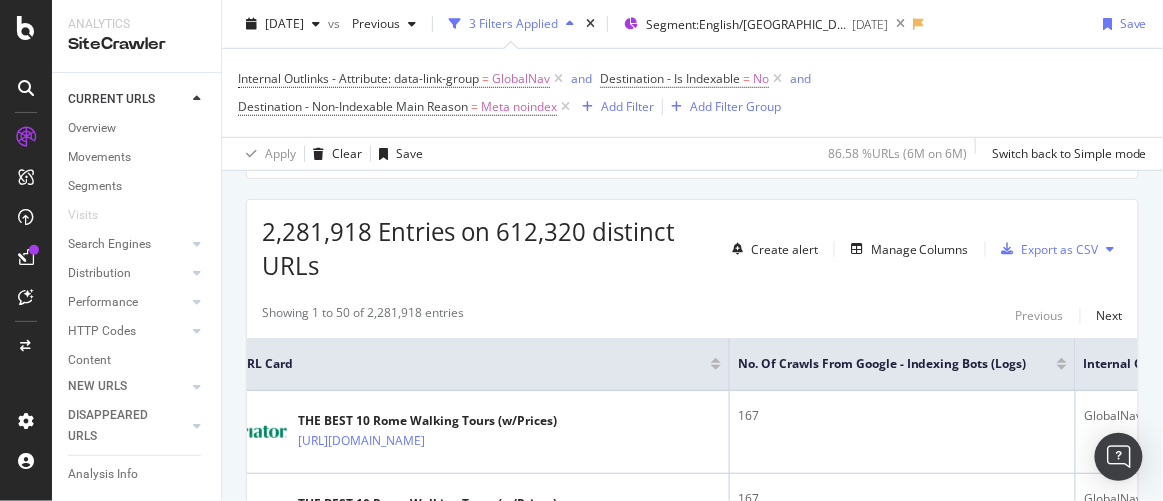 scroll, scrollTop: 325, scrollLeft: 0, axis: vertical 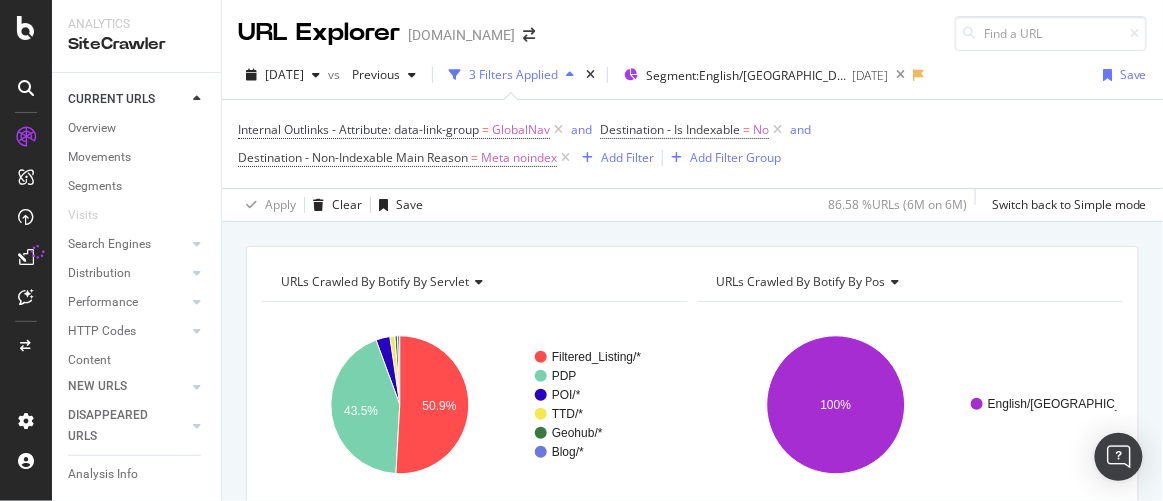 click on "Internal Outlinks - Attribute: data-link-group   =     GlobalNav and Destination - Is Indexable   =     No and Destination - Non-Indexable Main Reason   =     Meta noindex Add Filter Add Filter Group" at bounding box center [692, 144] 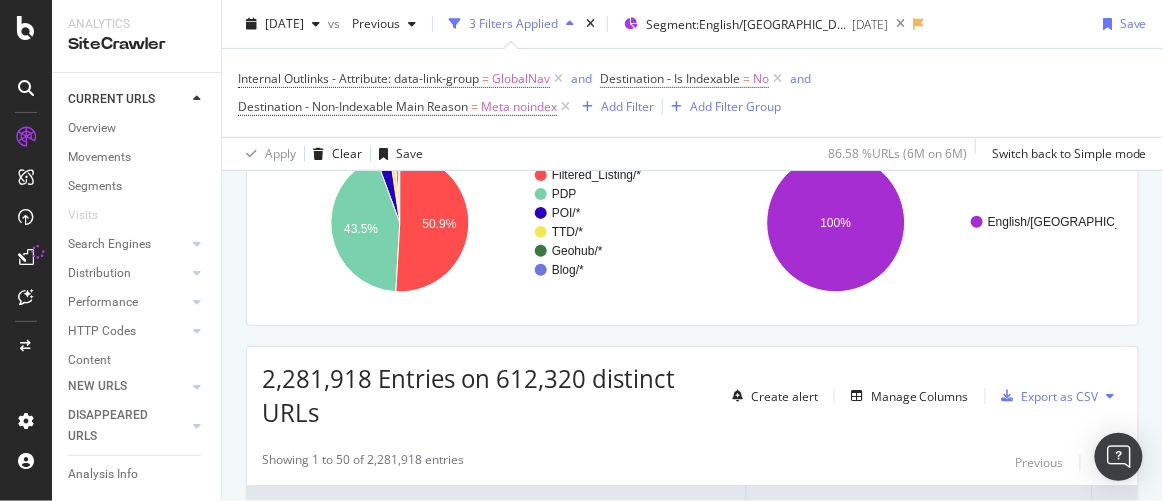 scroll, scrollTop: 195, scrollLeft: 0, axis: vertical 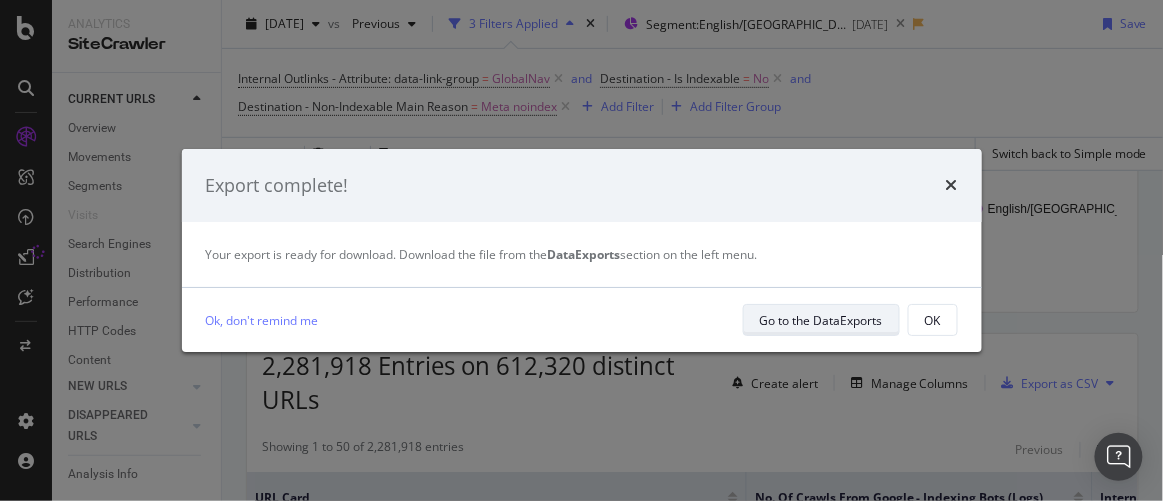 click on "Go to the DataExports" at bounding box center [821, 320] 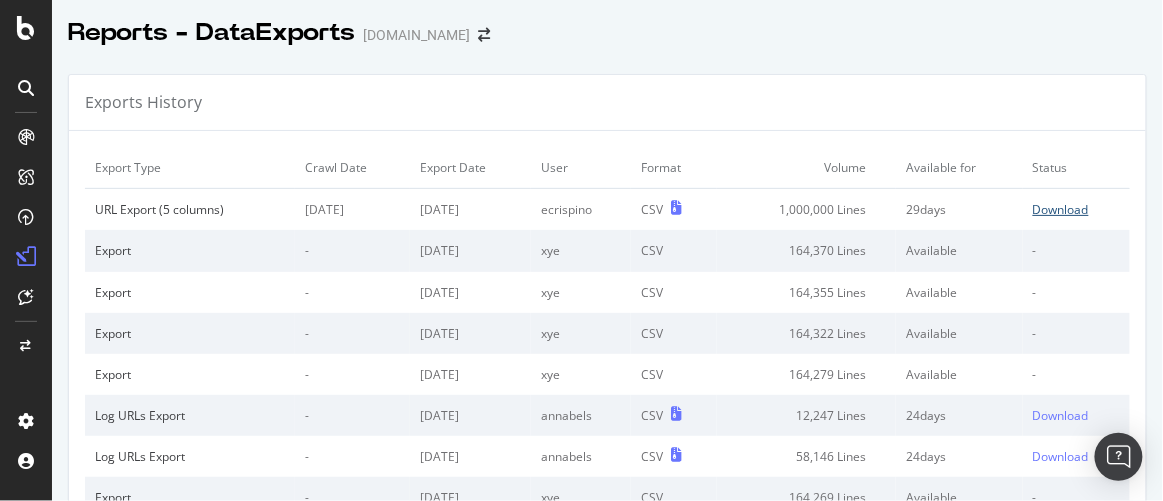 click on "Download" at bounding box center (1061, 209) 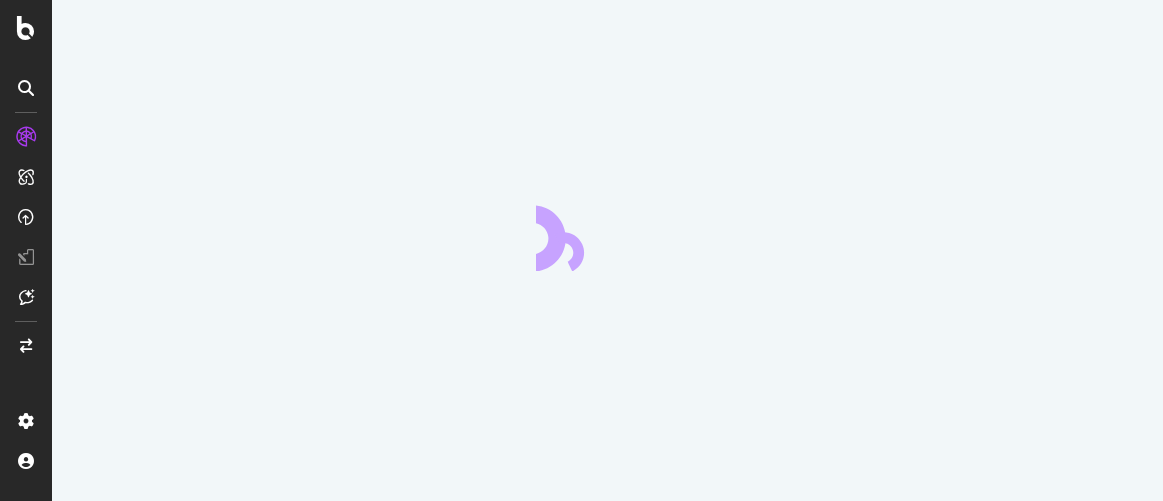 scroll, scrollTop: 0, scrollLeft: 0, axis: both 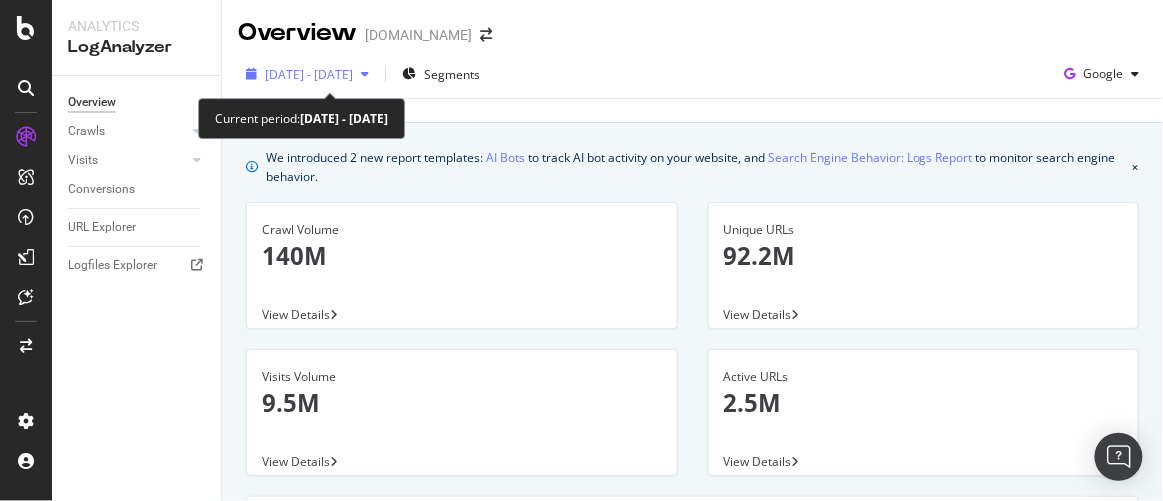 click on "[DATE] - [DATE]" at bounding box center (309, 74) 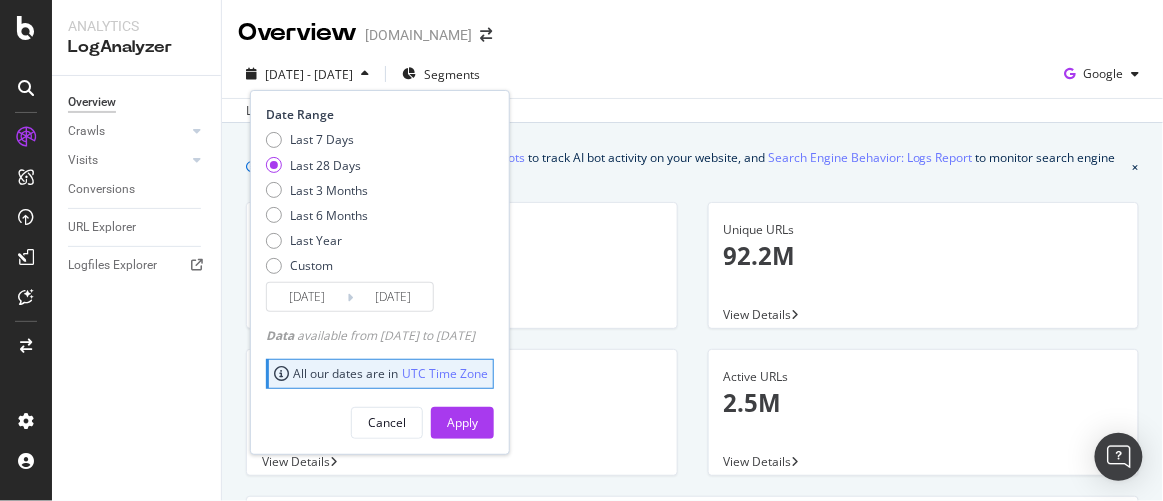 click on "Last 7 Days Last 28 Days Last 3 Months Last 6 Months Last Year Custom" at bounding box center (317, 206) 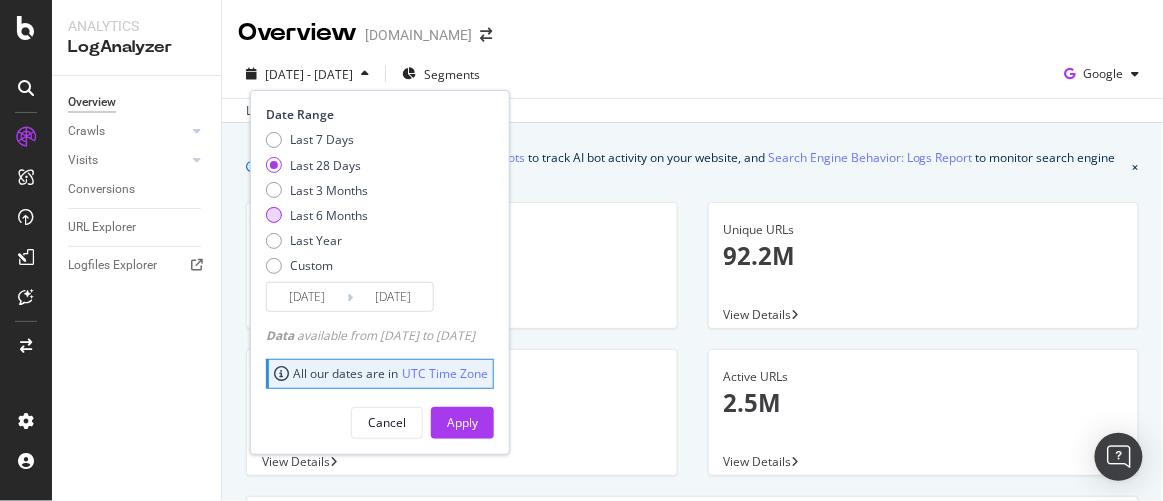 click on "Last 6 Months" at bounding box center (329, 215) 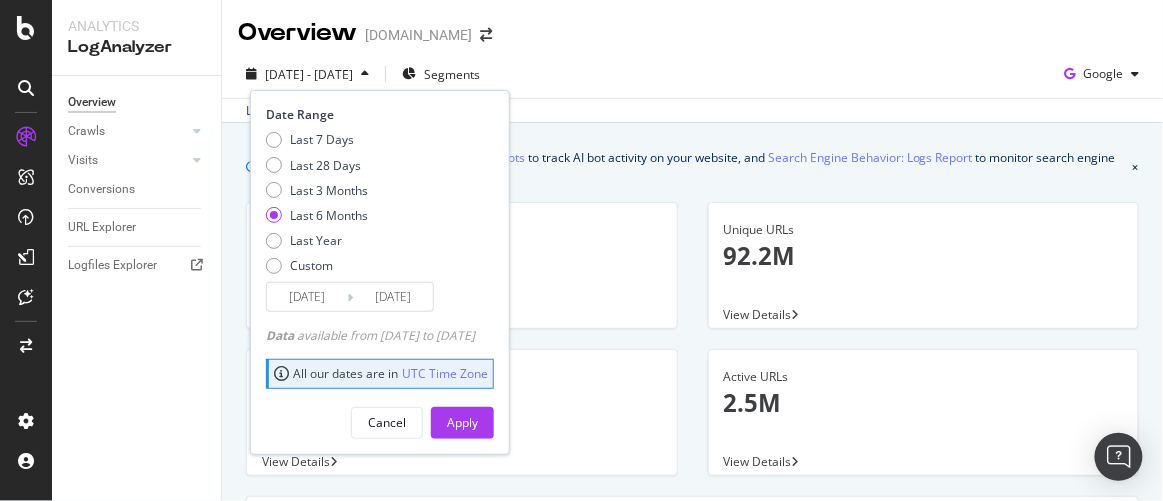 click on "Crawl Volume" at bounding box center (462, 230) 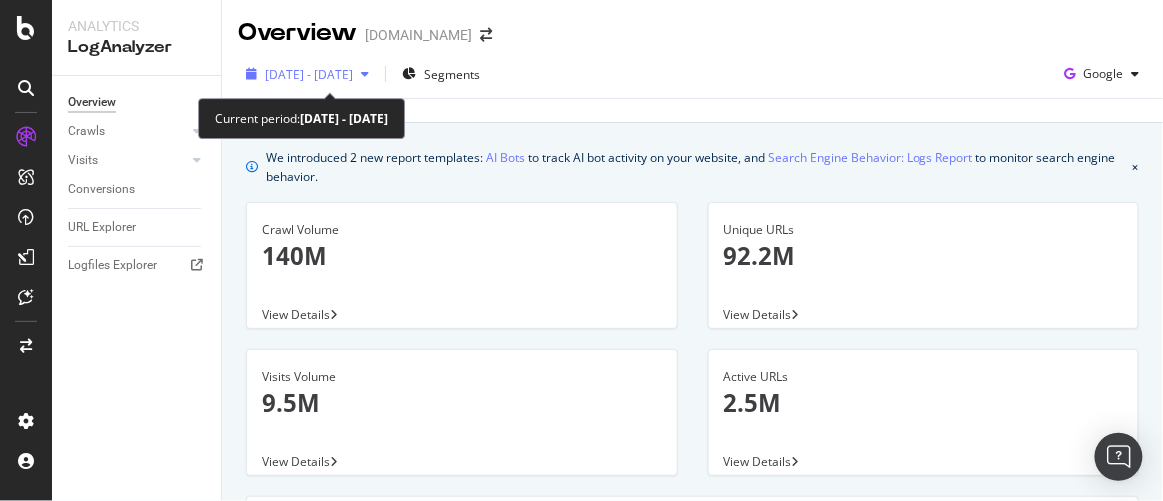 click on "2025 Jun. 21st - Jul. 20th" at bounding box center [309, 74] 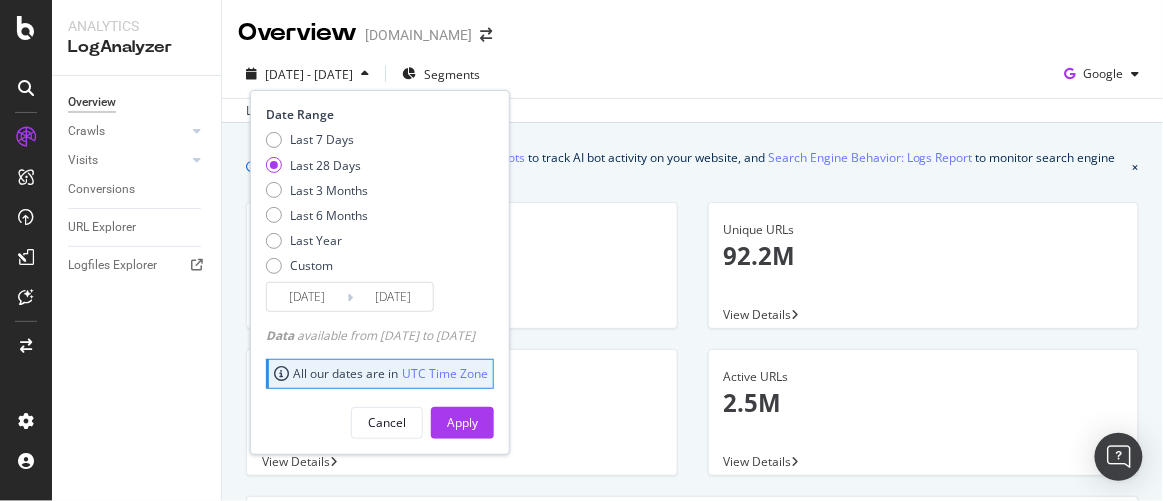 click on "We introduced 2 new report templates:   AI Bots   to track AI bot activity on your website, and   Search Engine Behavior: Logs Report   to monitor search engine behavior. Crawl Volume 140M  View Details  Unique URLs 92.2M  View Details  Visits Volume 9.5M  View Details  Active URLs 2.5M  View Details  URLs Crawled by Google by day Area Table Hold CTRL while clicking to filter the report. Jun 21 2025 Jun 23 2025 Jun 25 2025 Jun 27 2025 Jun 29 2025 Jul 01 2025 Jul 03 2025 Jul 05 2025 Jul 07 2025 Jul 09 2025 Jul 11 2025 Jul 13 2025 Jul 15 2025 Jul 17 2025 Jul 19 2025 0 2M 4M 6M 8M Date Crawl Volume Unique URLs New URLs Warning Crawl Jun 21 2025 3,289,364 3,053,936 1,975,099 0 Jun 22 2025 3,274,597 3,006,799 1,788,965 0 Jun 23 2025 3,363,356 3,126,775 2,006,823 0 Jun 24 2025 4,130,568 3,847,300 2,294,381 0 Jun 25 2025 4,976,383 4,551,814 1,578,803 0 Jun 26 2025 5,284,095 4,695,906 1,258,223 0 Jun 27 2025 4,740,794 4,253,933 1,584,202 0 Jun 28 2025 4,318,757 3,871,647 1,477,857 0 Jun 29 2025 5,966,568 5,374,756 0" at bounding box center [692, 1610] 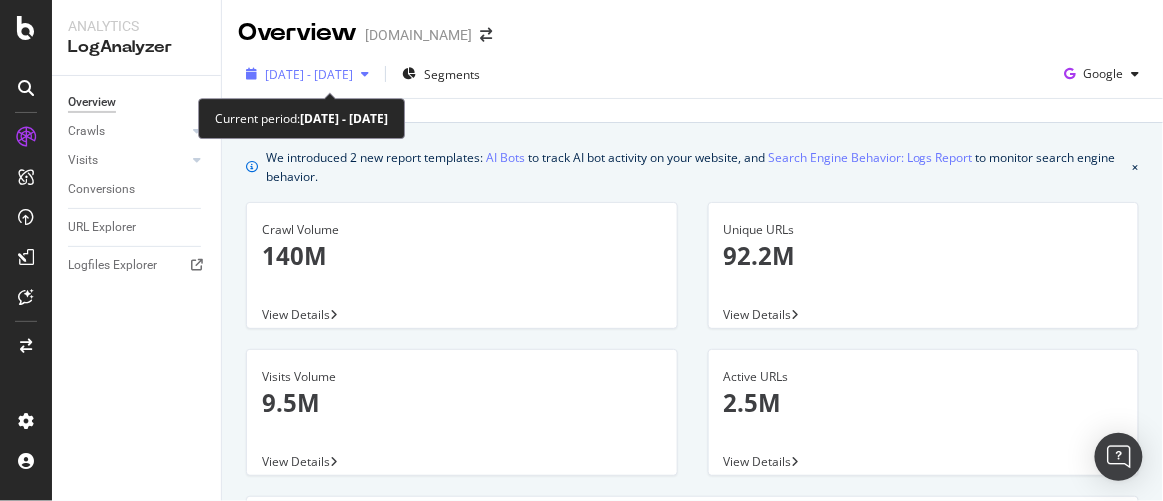 click on "2025 Jun. 21st - Jul. 20th" at bounding box center [309, 74] 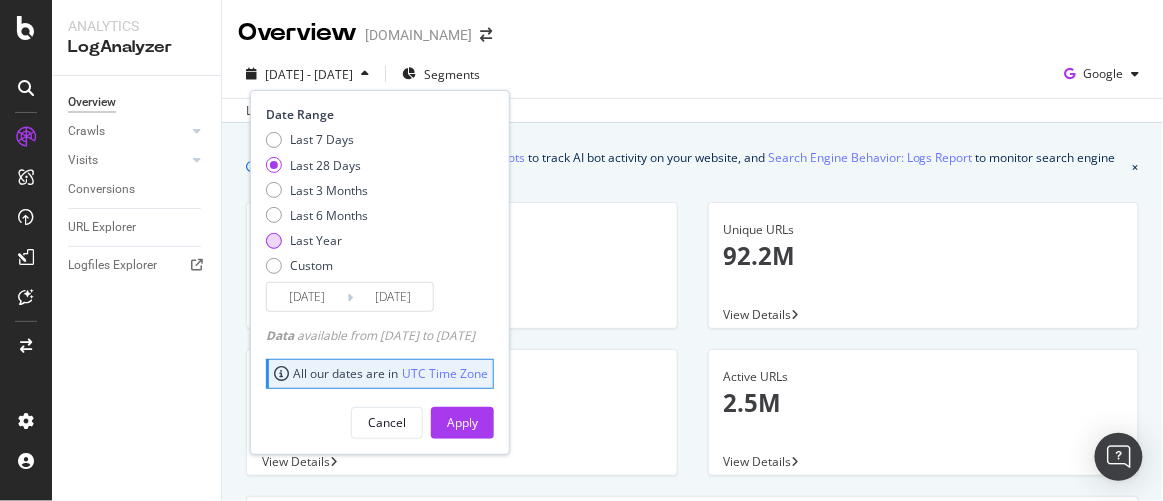 click on "Last Year" at bounding box center [316, 240] 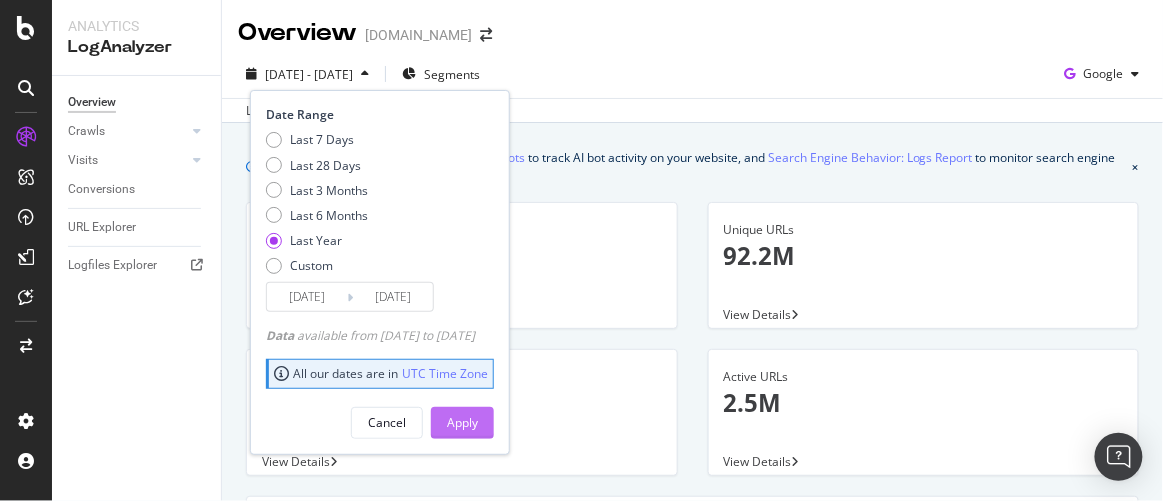click on "Apply" at bounding box center [462, 422] 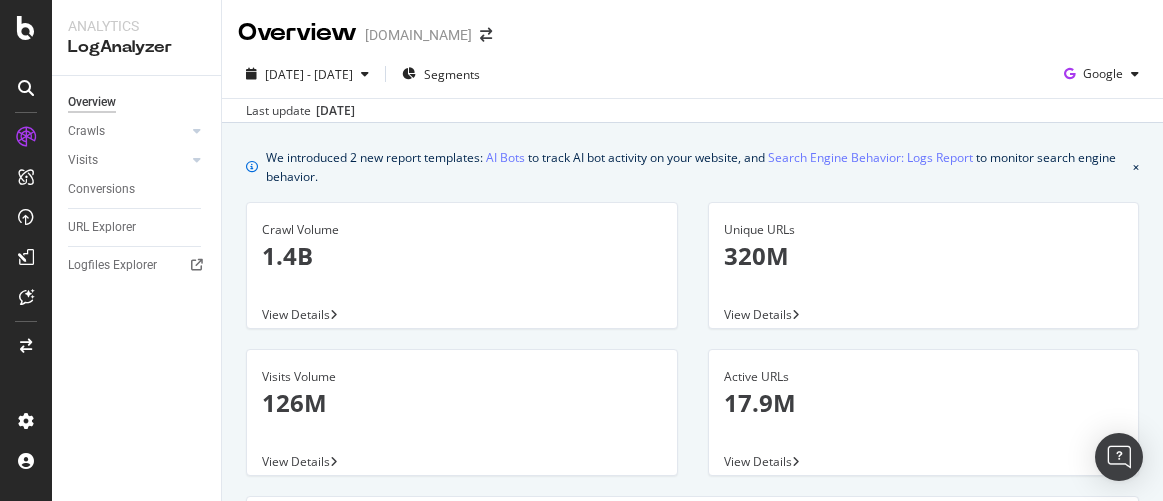 scroll, scrollTop: 0, scrollLeft: 0, axis: both 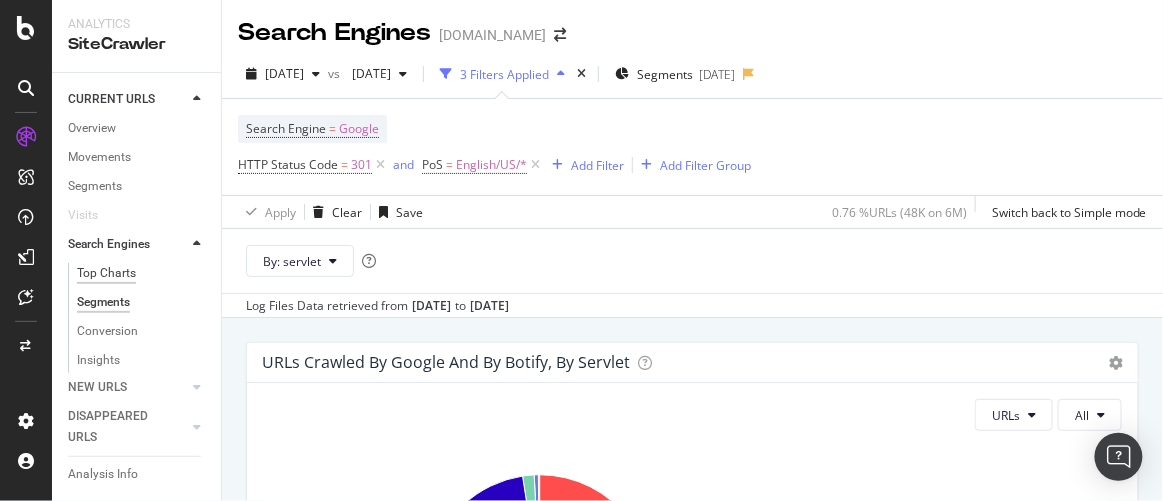 click on "Top Charts" at bounding box center (106, 273) 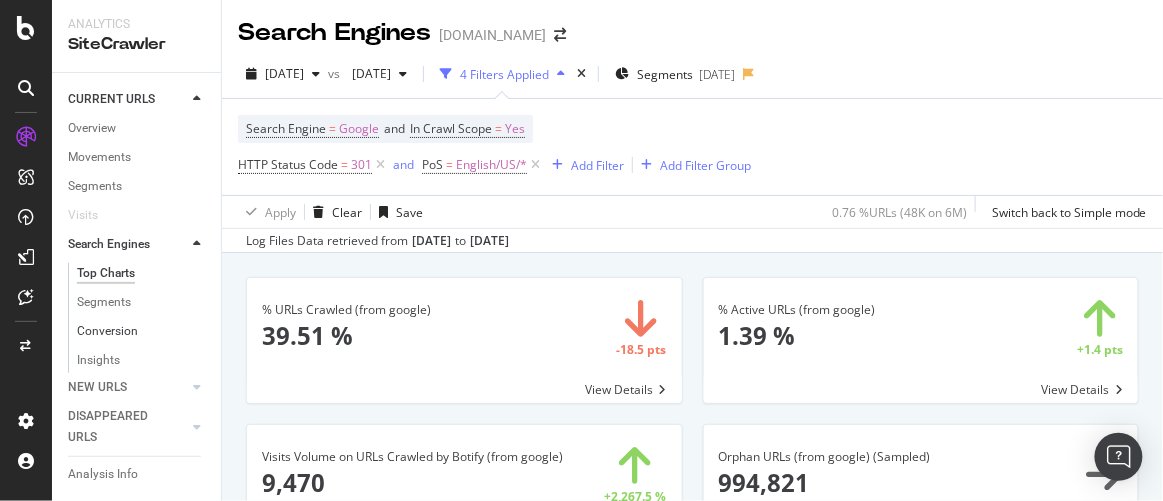 click on "Conversion" at bounding box center (142, 331) 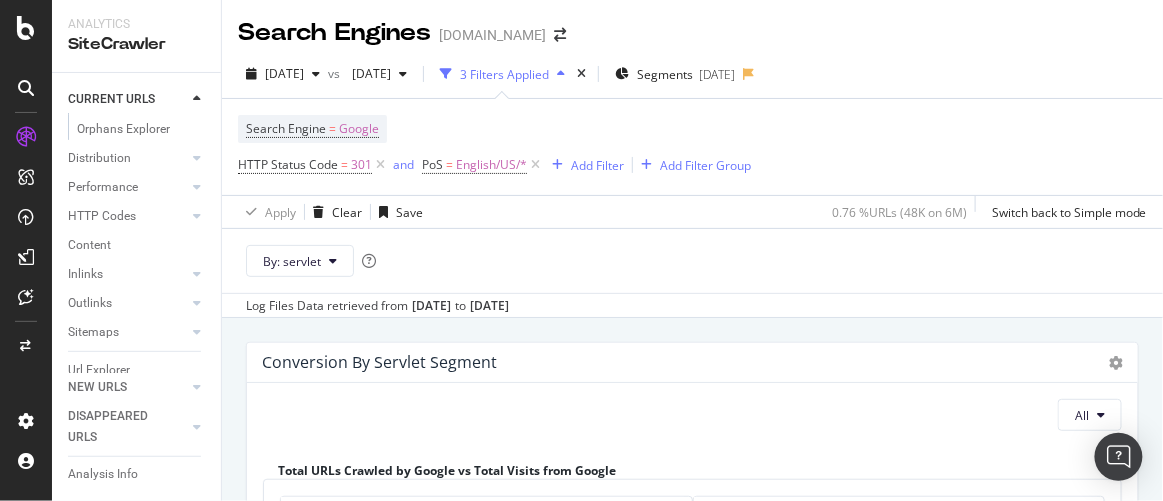 scroll, scrollTop: 334, scrollLeft: 0, axis: vertical 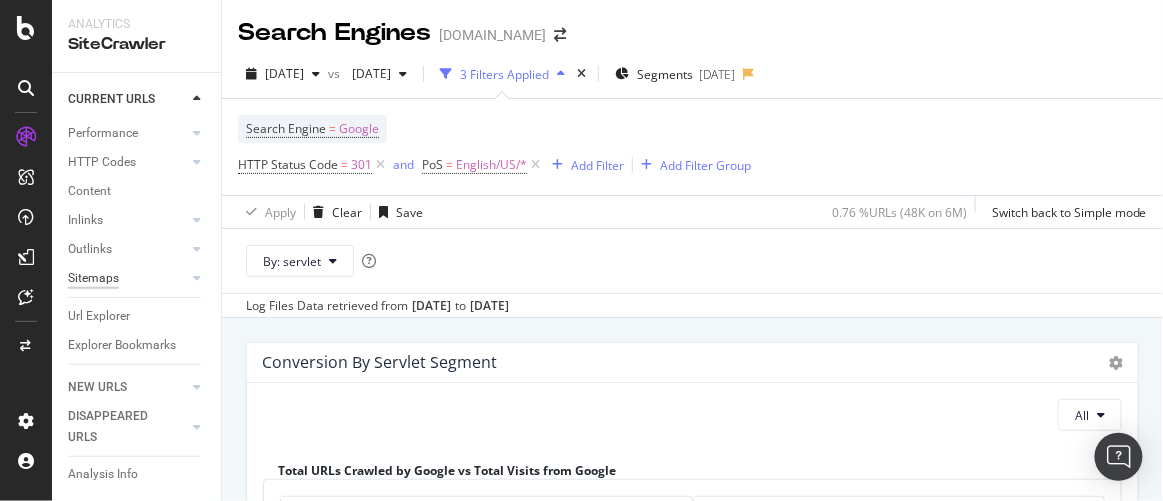 click on "Sitemaps" at bounding box center (93, 278) 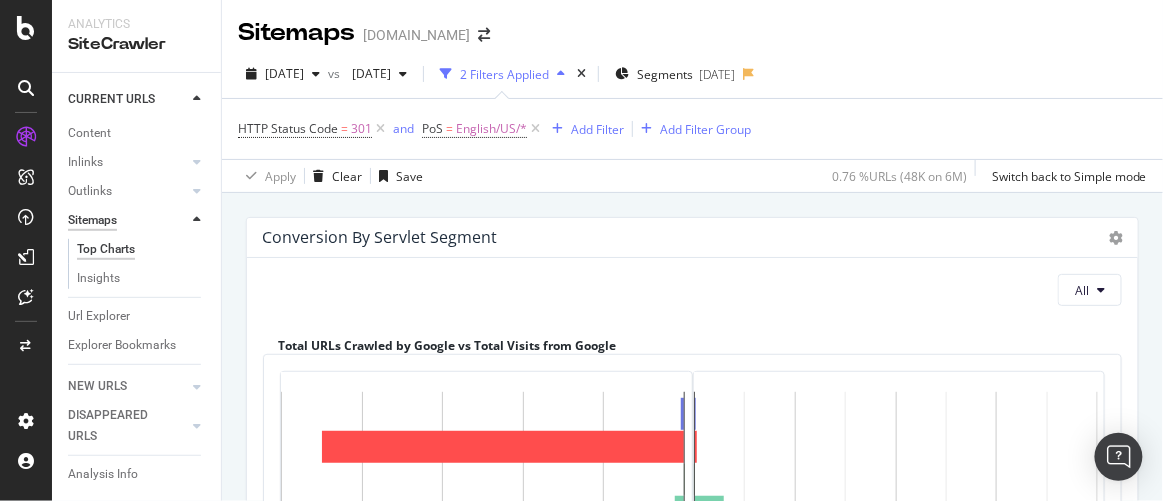 scroll, scrollTop: 189, scrollLeft: 0, axis: vertical 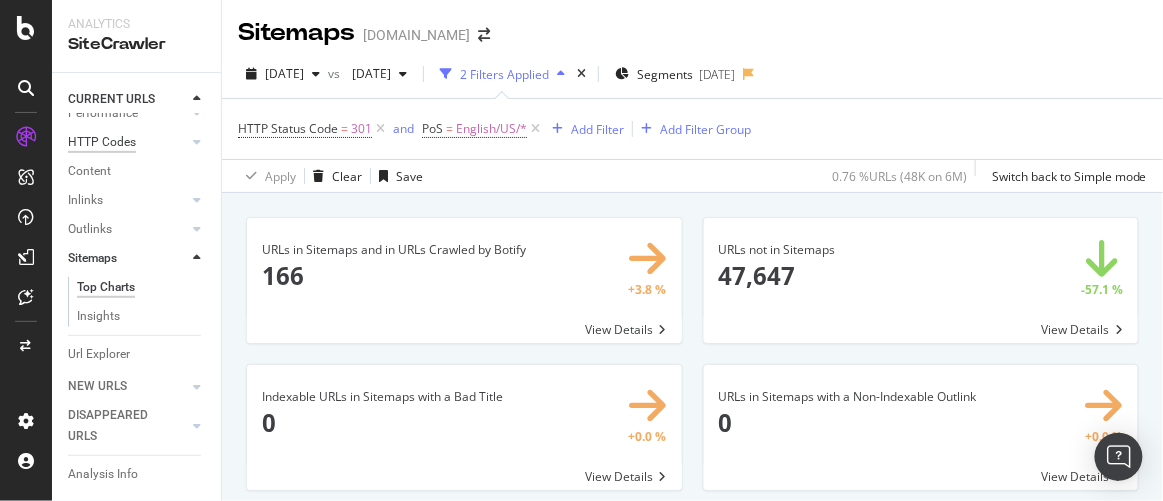 click on "HTTP Codes" at bounding box center (102, 142) 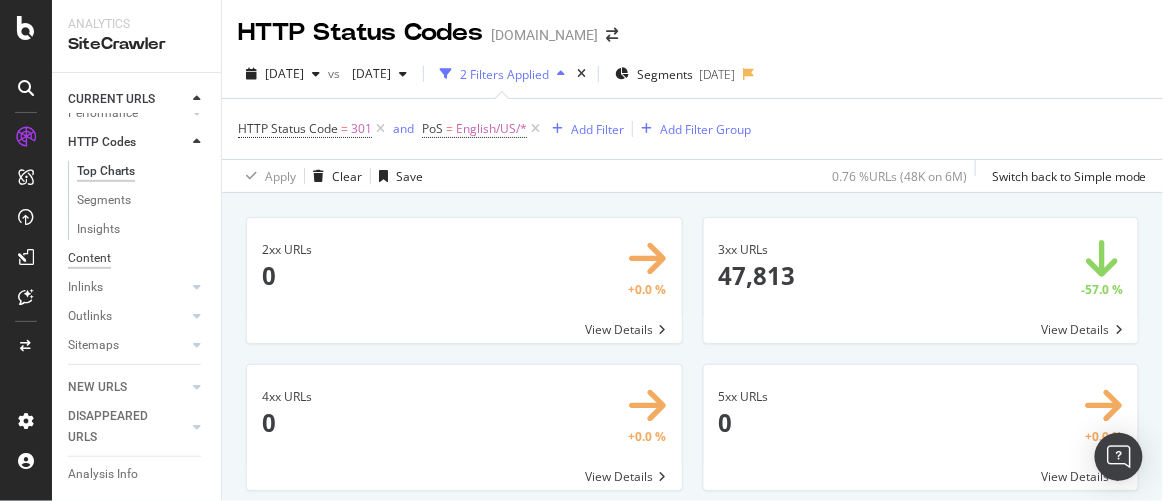 click on "Content" at bounding box center [89, 258] 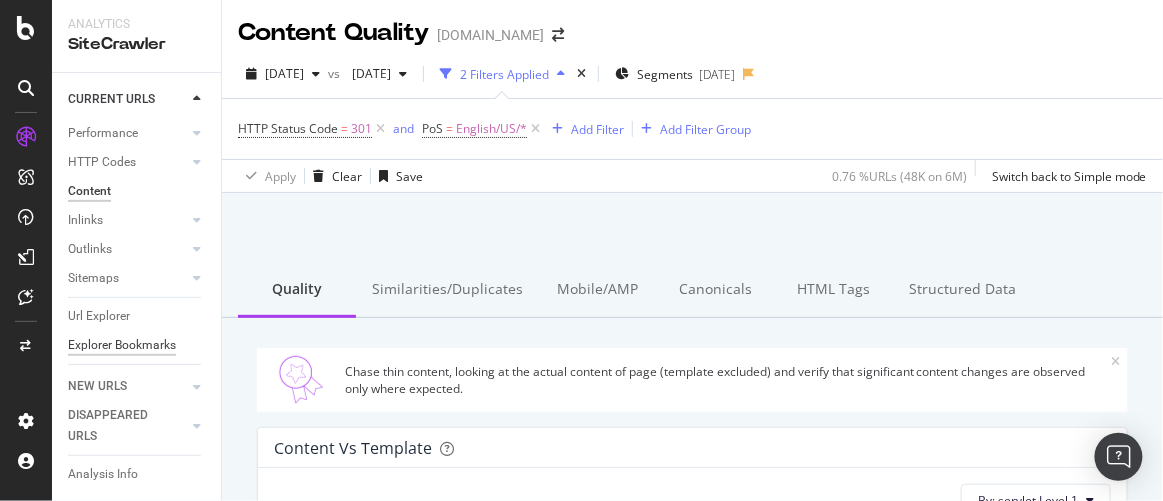 click on "Explorer Bookmarks" at bounding box center (122, 345) 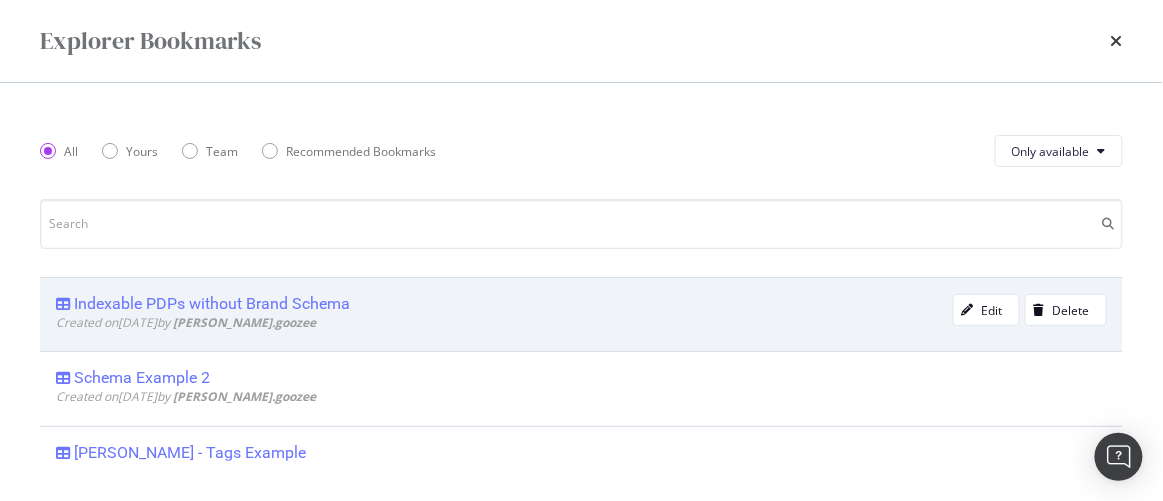 click on "Created on  2024 Jul 11th  by   fred.goozee" at bounding box center [504, 322] 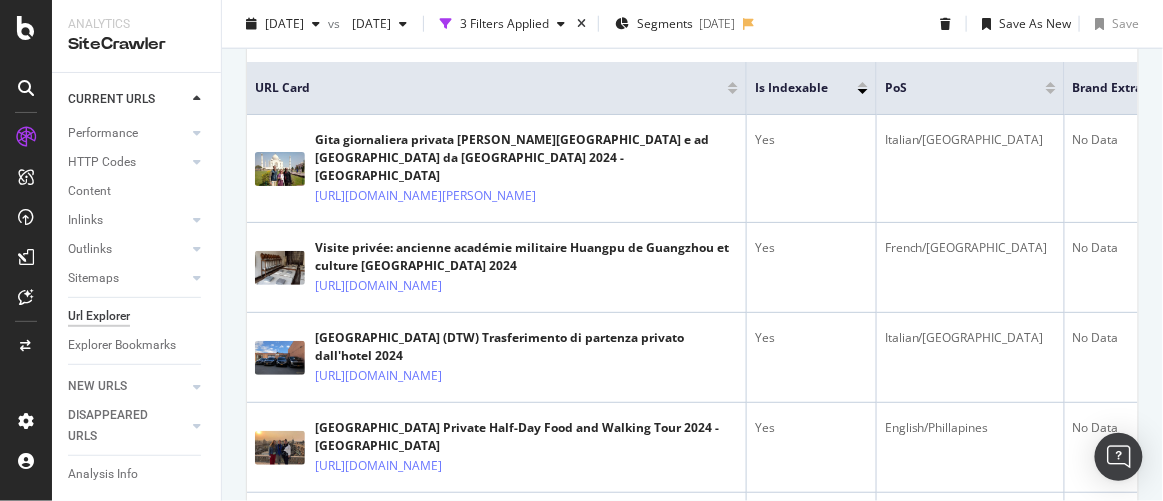 scroll, scrollTop: 527, scrollLeft: 0, axis: vertical 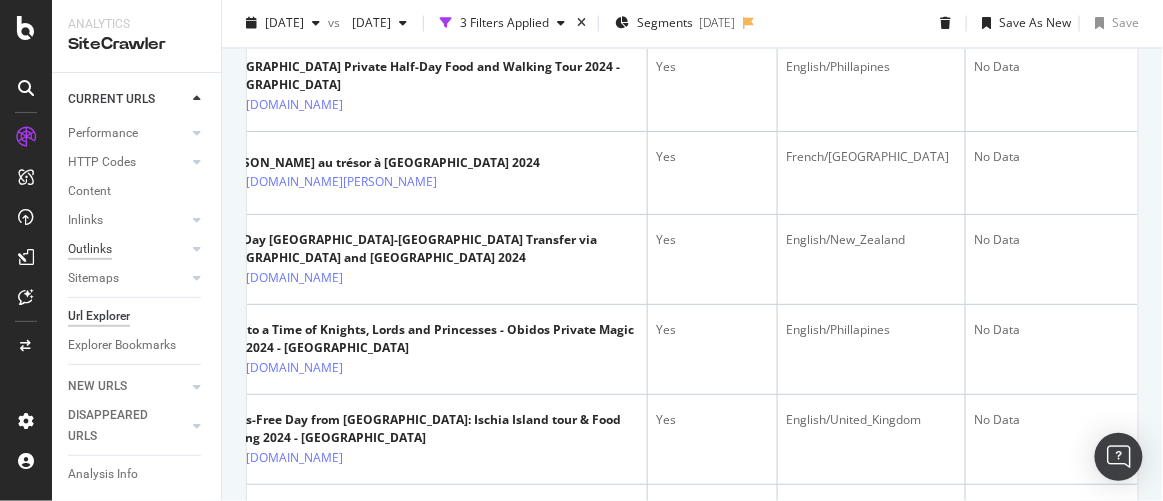 click on "Outlinks" at bounding box center (90, 249) 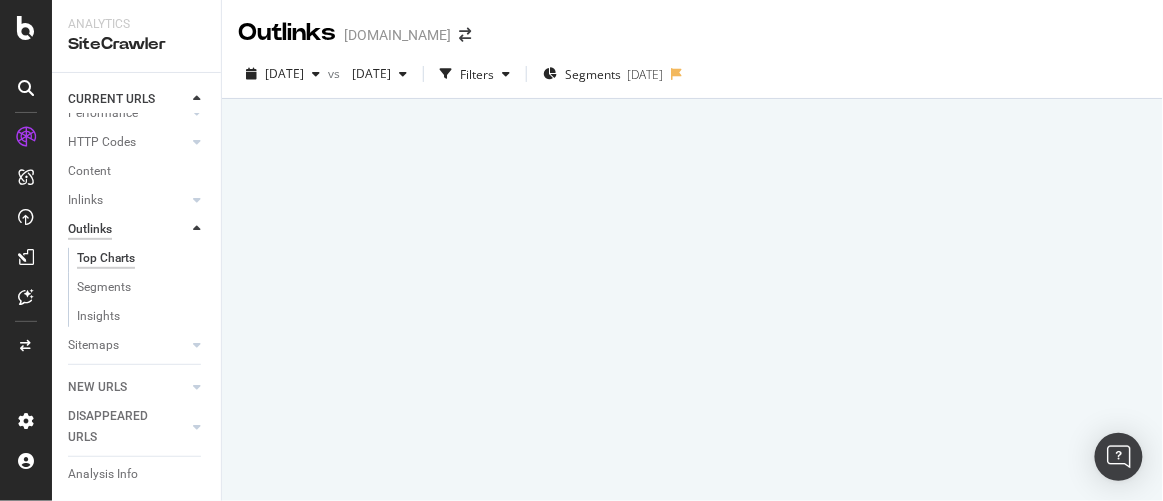 scroll, scrollTop: 0, scrollLeft: 0, axis: both 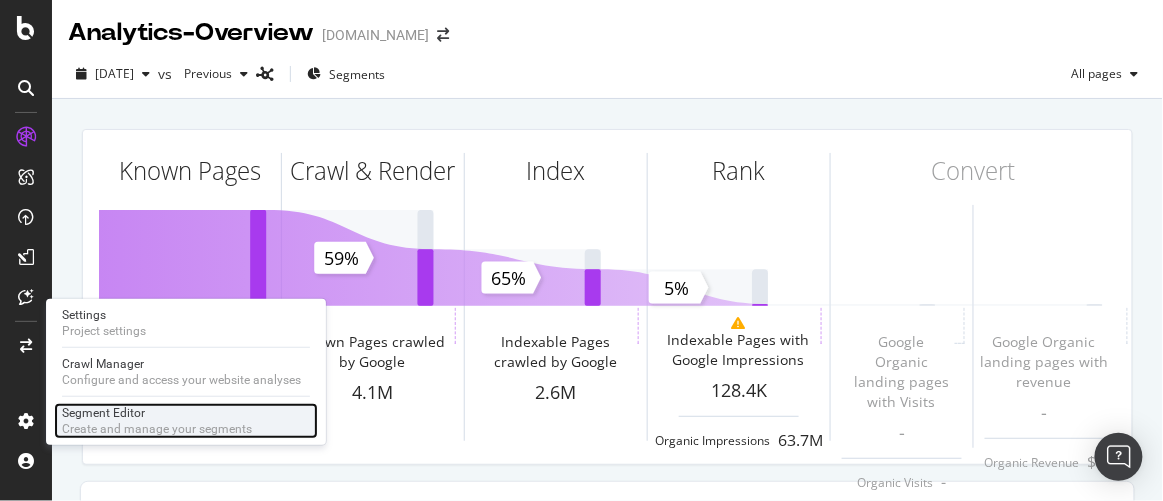 click on "Segment Editor" at bounding box center [157, 413] 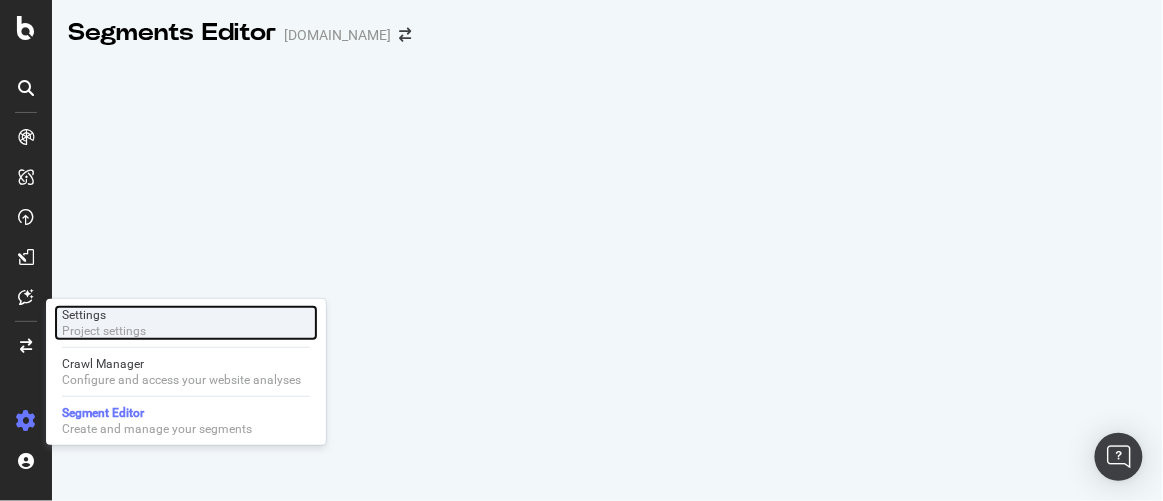 click on "Settings Project settings" at bounding box center (186, 323) 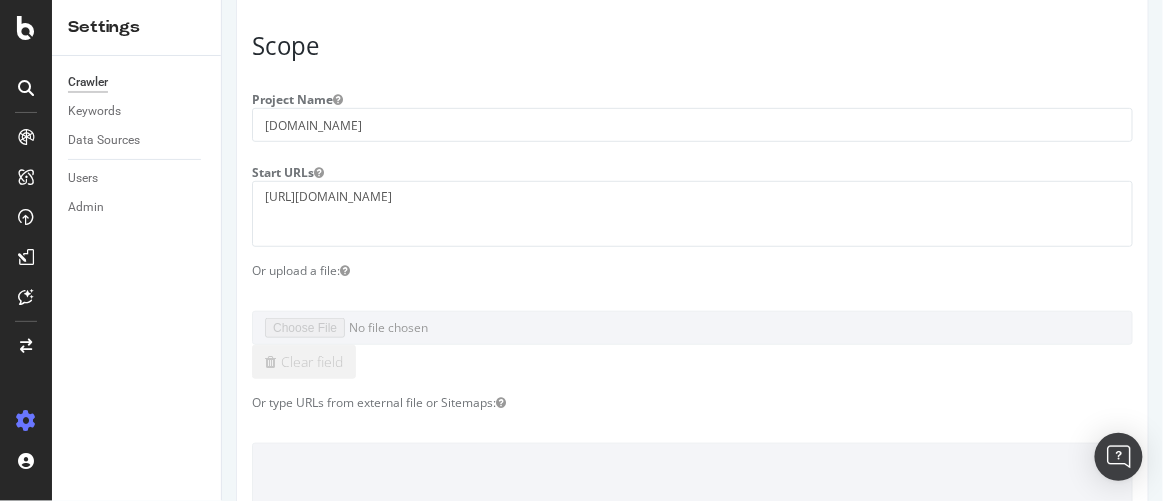 scroll, scrollTop: 0, scrollLeft: 0, axis: both 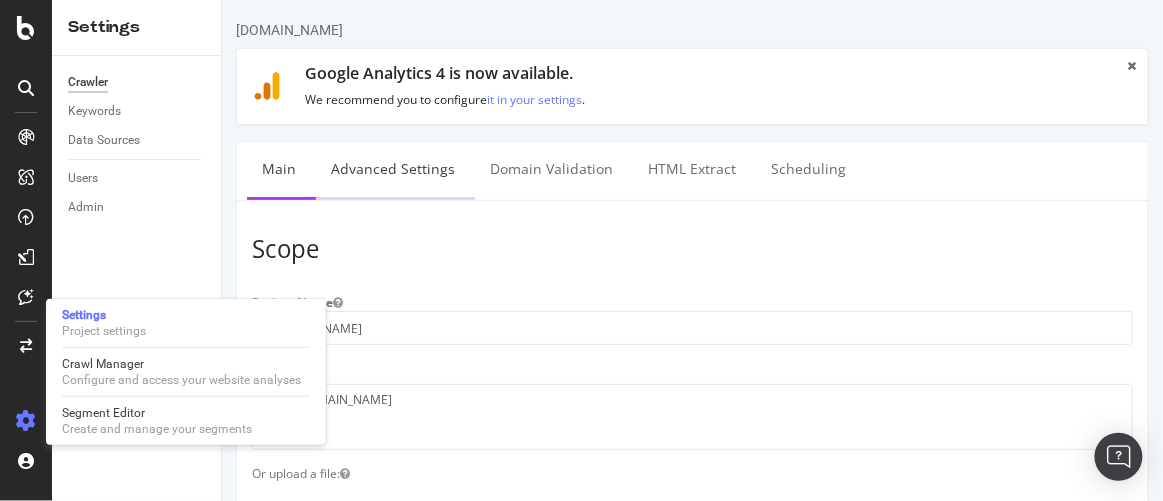 click on "Advanced Settings" at bounding box center (392, 169) 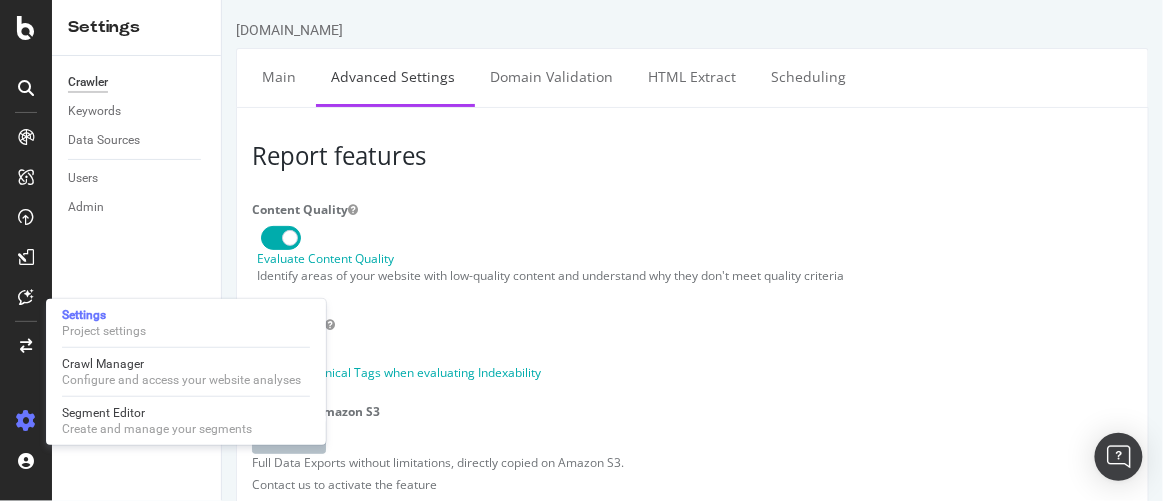 scroll, scrollTop: 0, scrollLeft: 0, axis: both 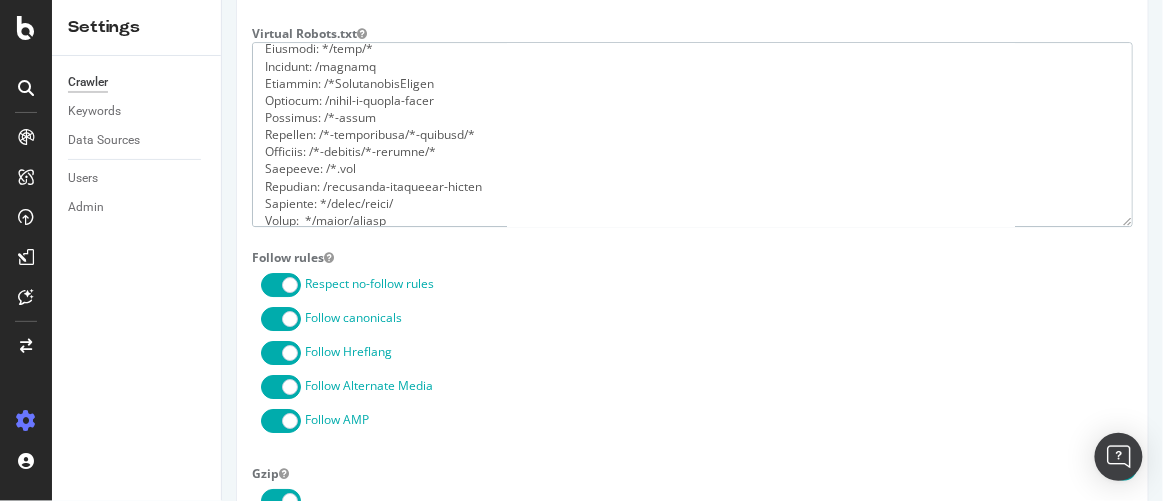 click at bounding box center (691, 134) 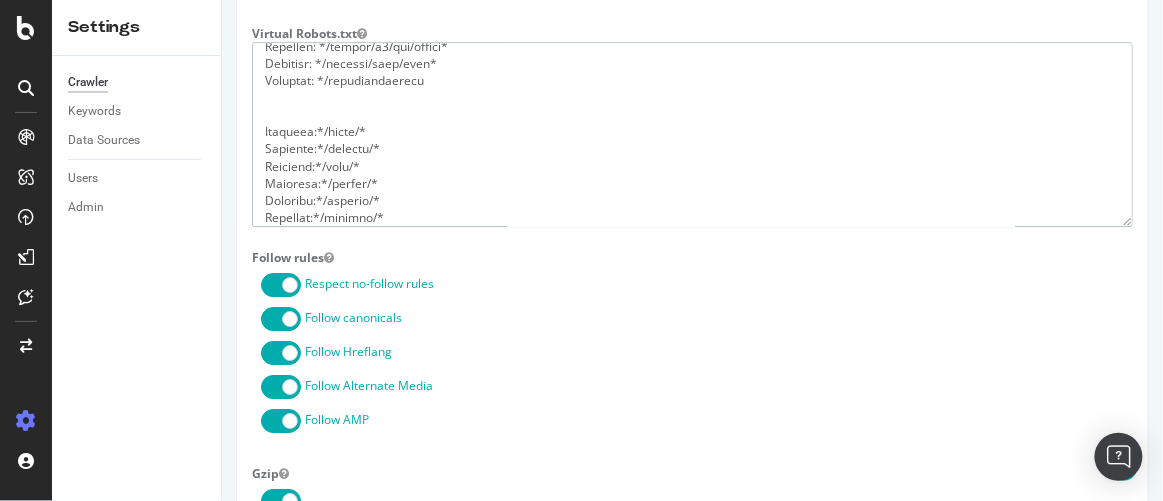 scroll, scrollTop: 2280, scrollLeft: 0, axis: vertical 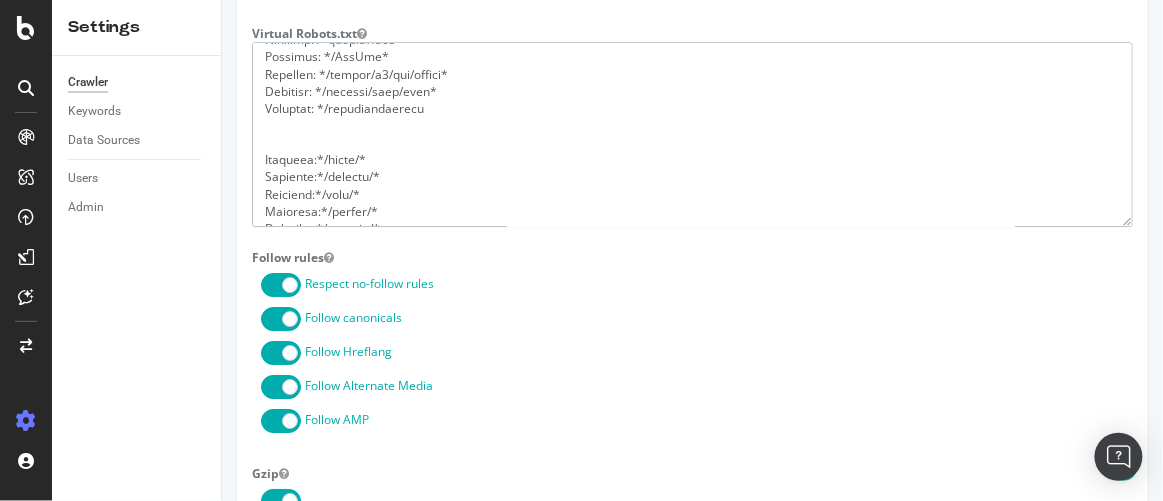 click at bounding box center [691, 134] 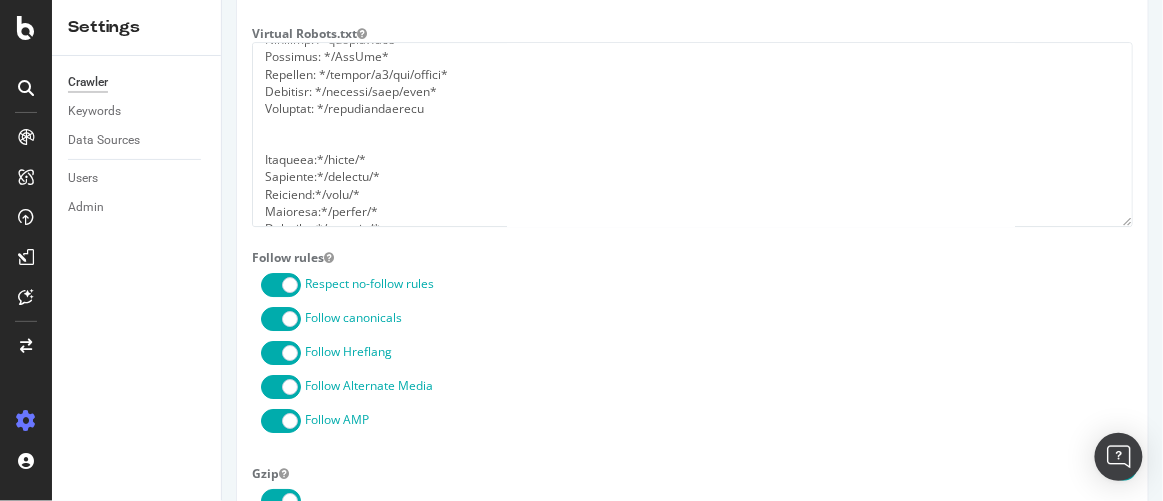 scroll, scrollTop: 6855, scrollLeft: 0, axis: vertical 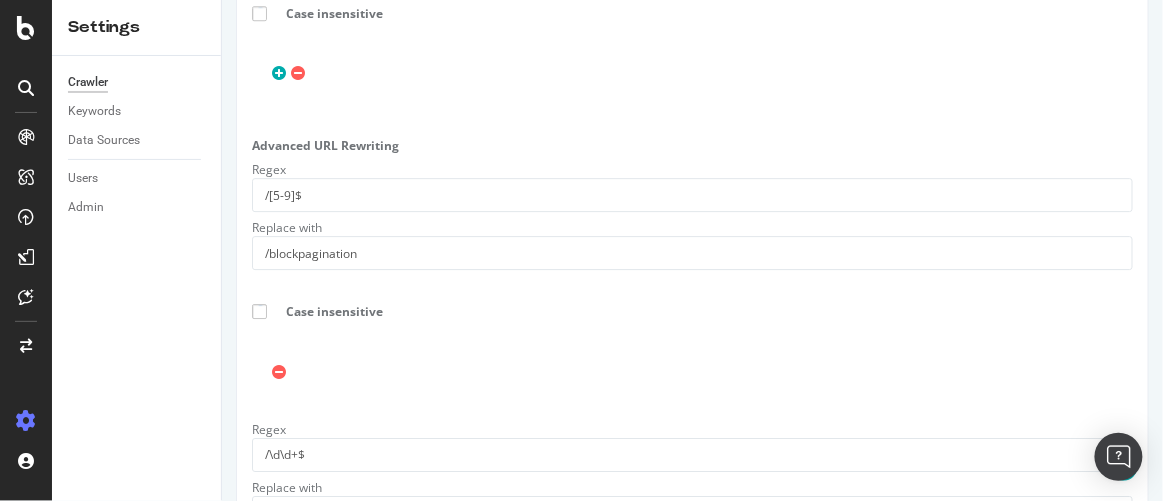 click on "[DOMAIN_NAME]
×
Main
Advanced Settings
Domain Validation
HTML Extract
Scheduling
Report features Content Quality
Evaluate Content Quality Identify areas of your website with low-quality content
and understand why they don't meet quality criteria Indexability
Ignore Canonical Tags when evaluating Indexability Exports to Amazon S3 Inactive Full Data Exports without limitations, directly copied on Amazon S3. Contact us to activate the feature Access Allow IPs Important:  To ensure our crawler can access your website, please allow the following IP addresses in your firewall or access control settings. Botify Crawler IPs [URL] [URL] [URL] [URL] [URL] [URL] [URL] [URL] [URL] Desktop User Agent
Botify Googlebot Chrome Firefox Edge Custom Mobile User Agent
Botify Googlebot Custom" at bounding box center (691, -2876) 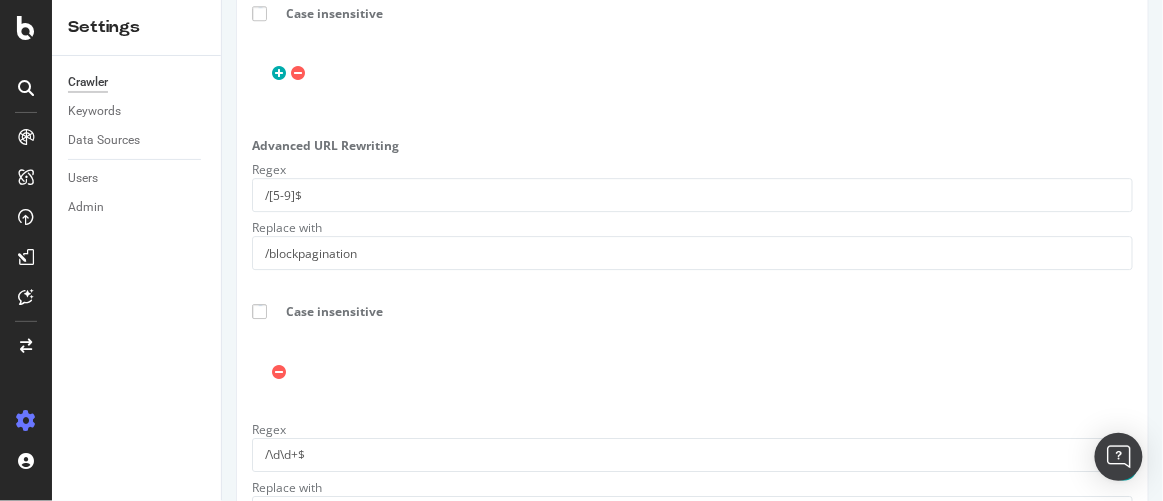 scroll, scrollTop: 3123, scrollLeft: 0, axis: vertical 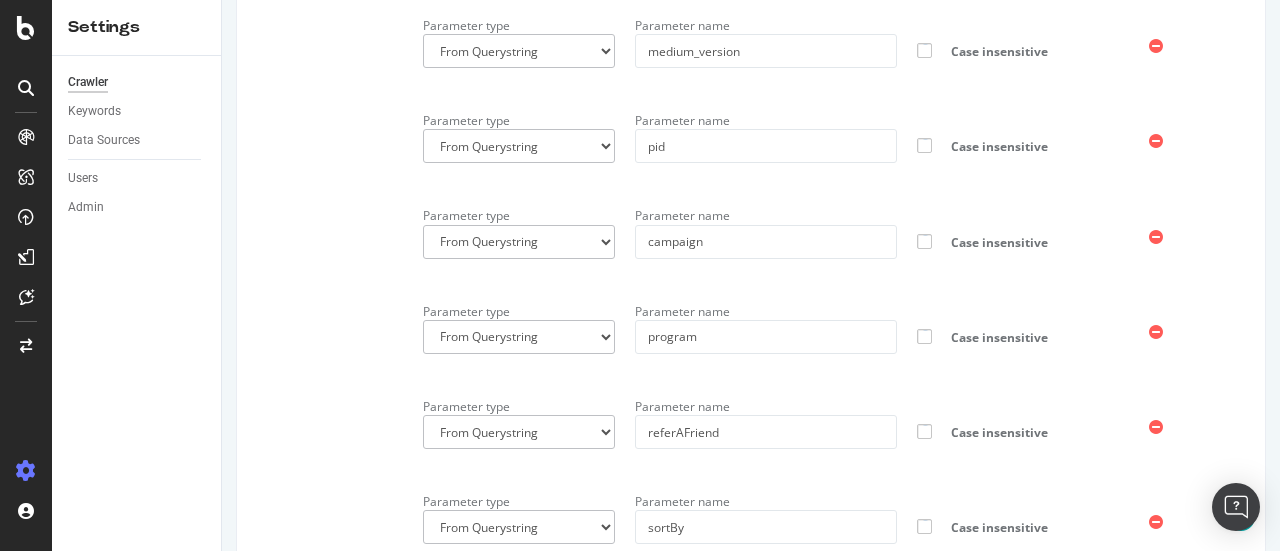 drag, startPoint x: 588, startPoint y: 314, endPoint x: 340, endPoint y: 262, distance: 253.39297 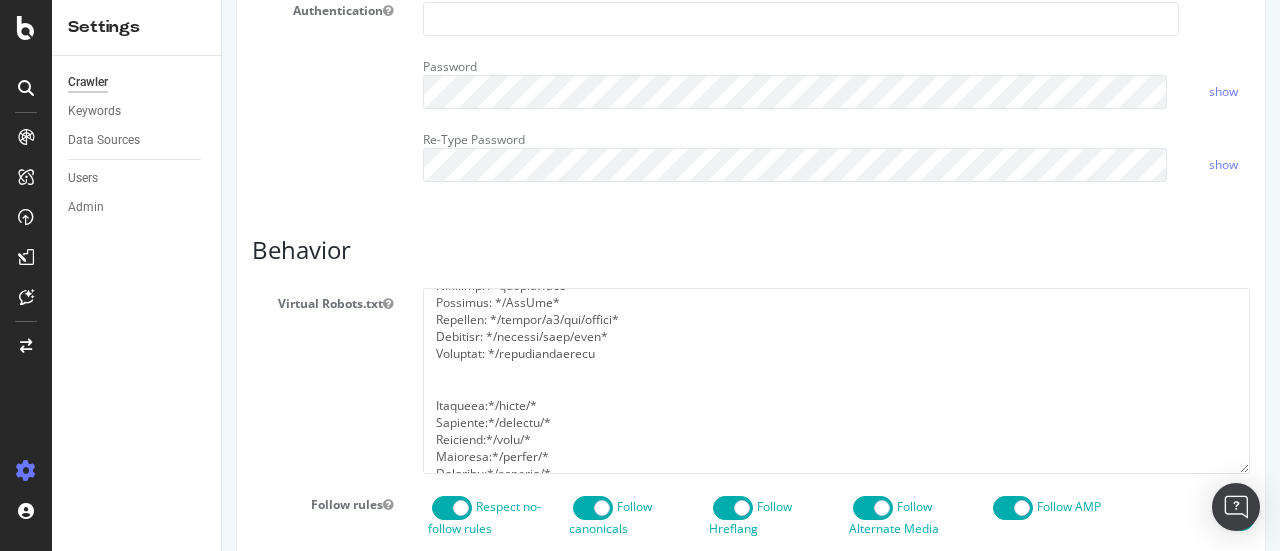 scroll, scrollTop: 763, scrollLeft: 0, axis: vertical 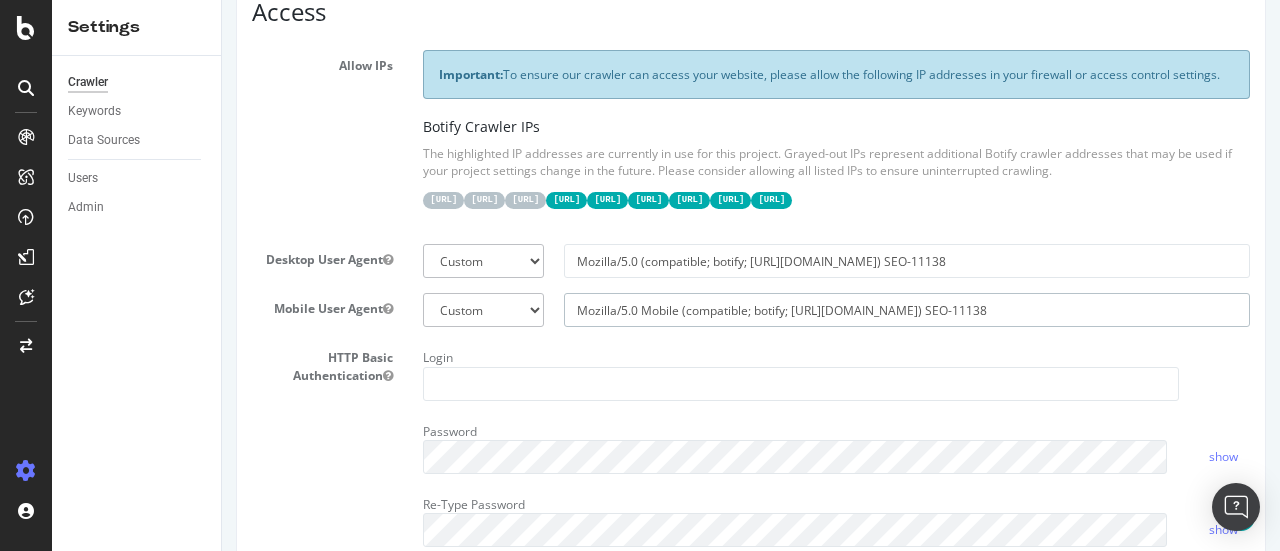 click on "Mozilla/5.0 Mobile (compatible; botify; [URL][DOMAIN_NAME]) SEO-11138" at bounding box center [907, 310] 